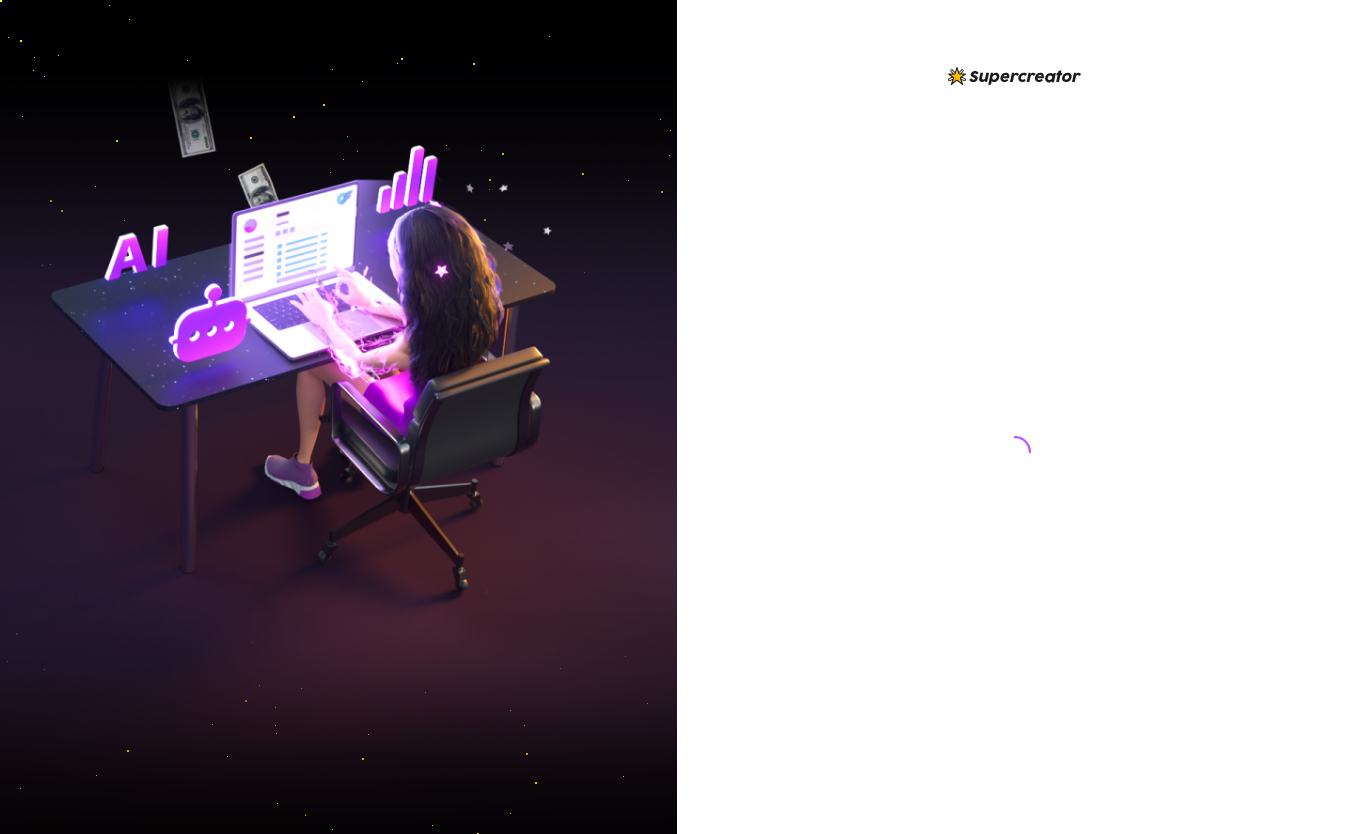 scroll, scrollTop: 0, scrollLeft: 0, axis: both 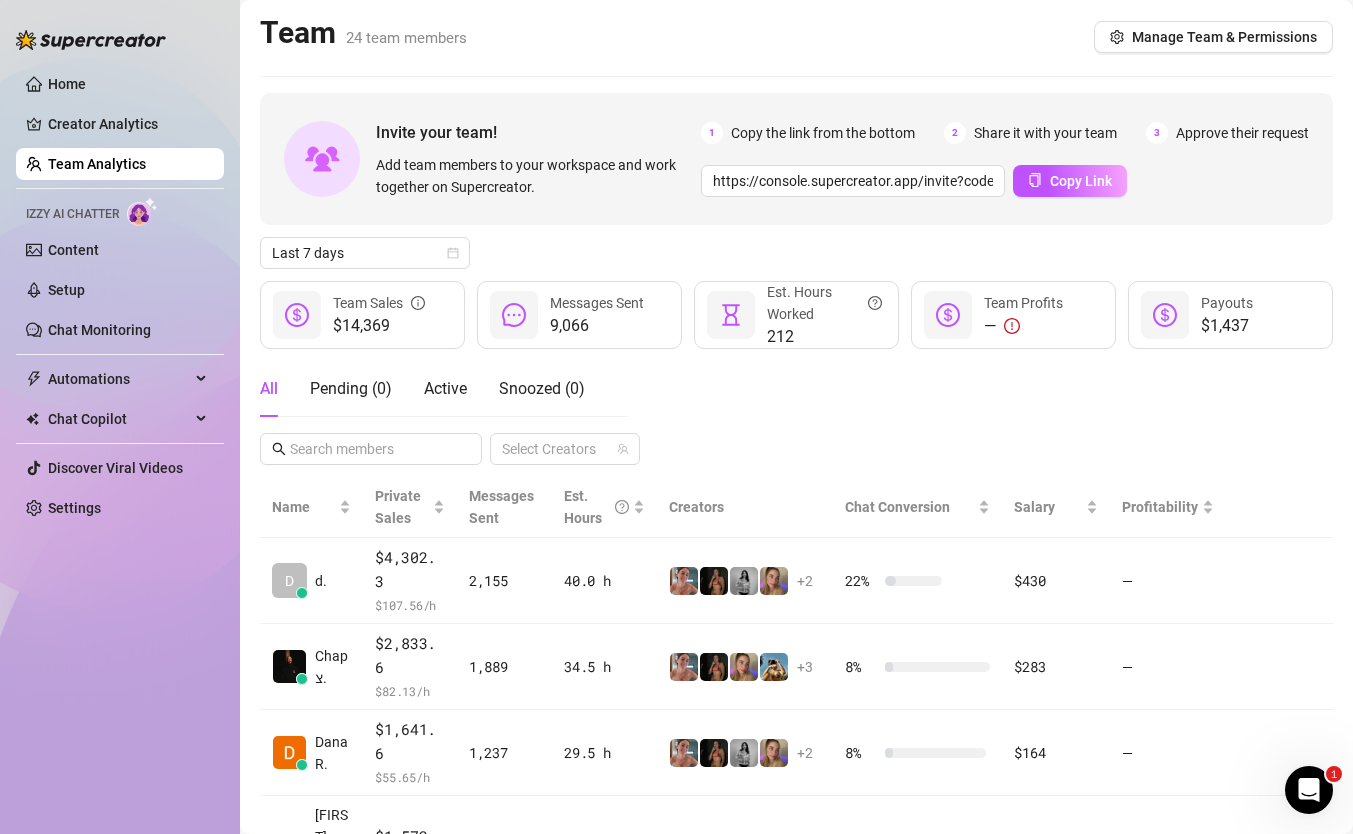 click on "Invite your team! Add team members to your workspace and work together on Supercreator. 1 Copy the link from the bottom 2 Share it with your team 3 Approve their request https://console.supercreator.app/invite?code=BO0Y8eoWDncUNWqJLeyLV7trNxq1&workspace=[USERNAME]. Copy Link" at bounding box center [796, 159] 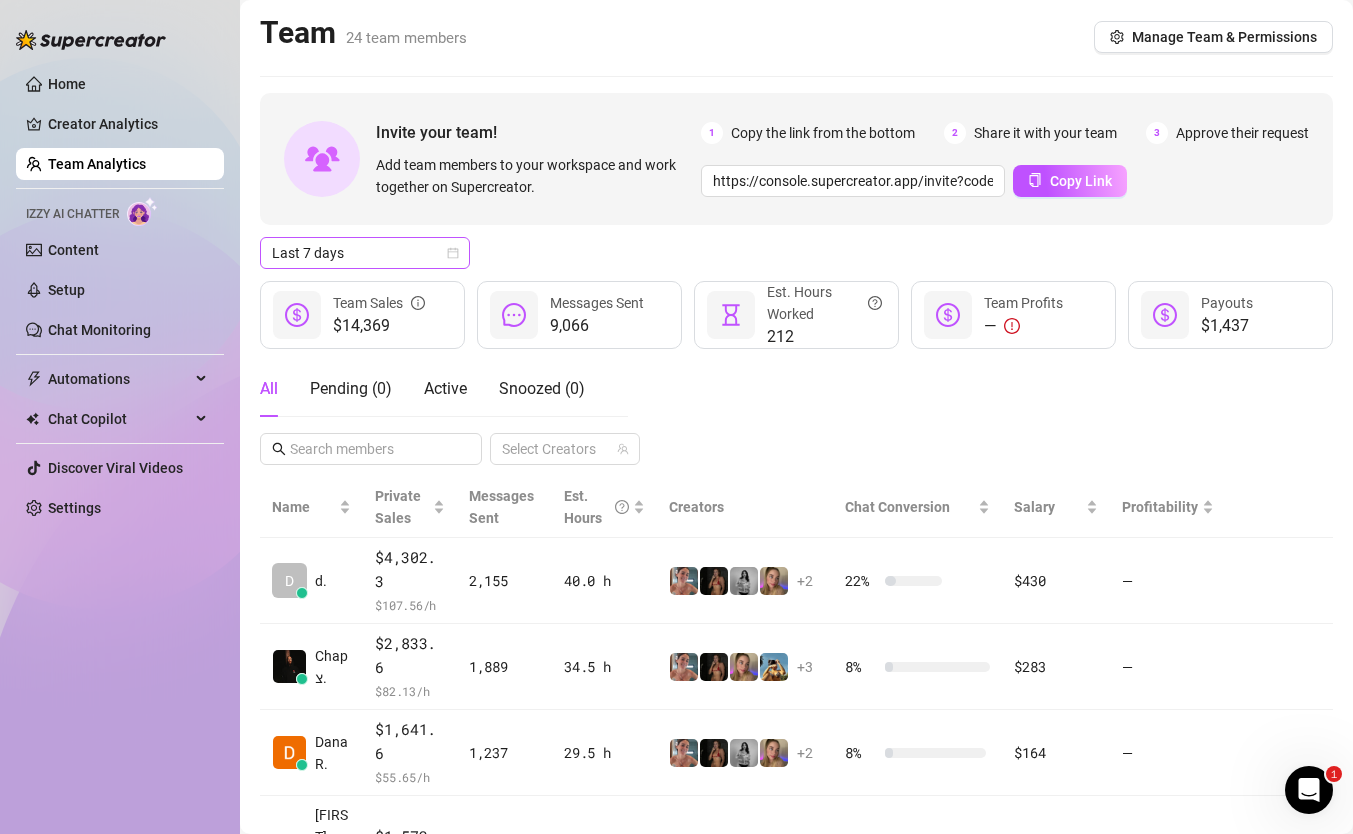 click on "Last 7 days" at bounding box center (365, 253) 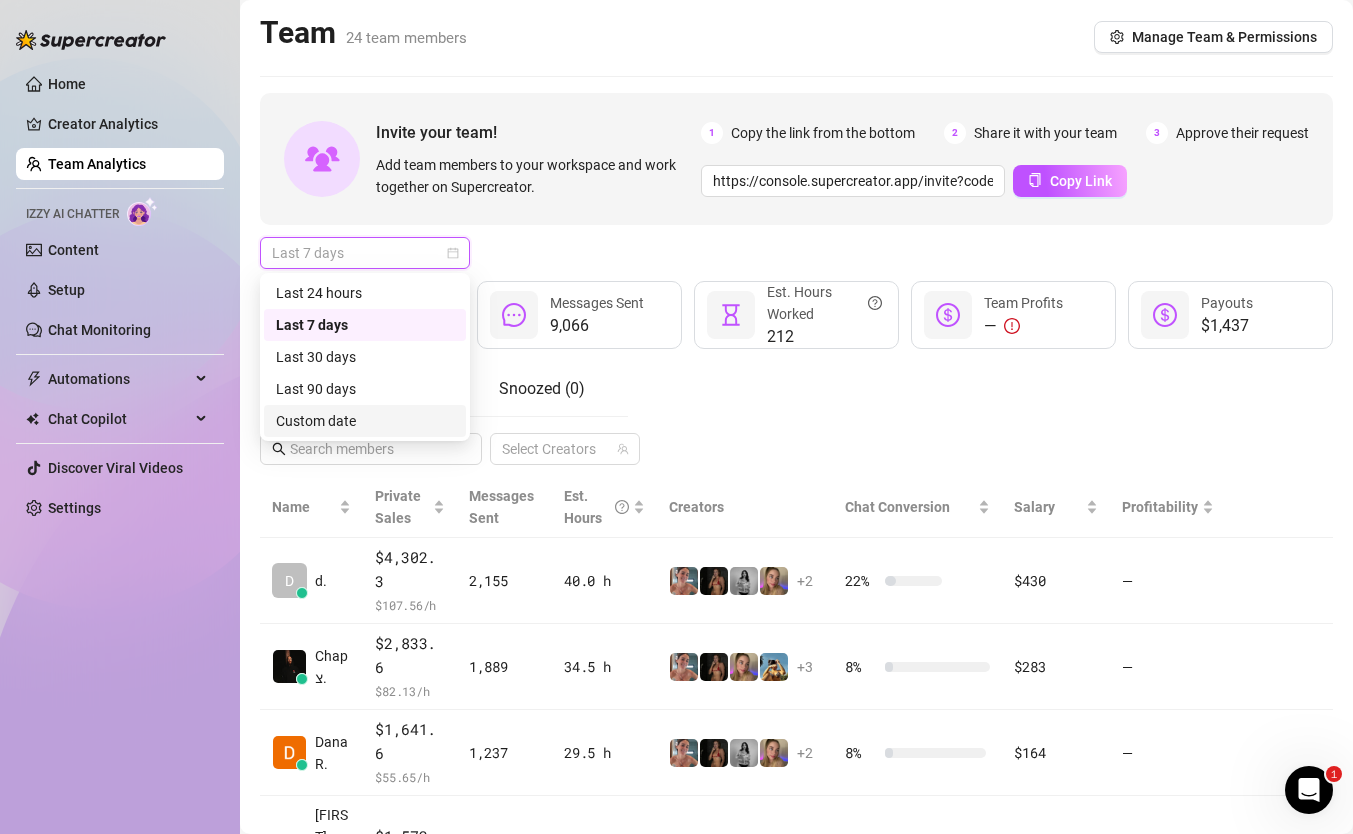 click on "Custom date" at bounding box center (365, 421) 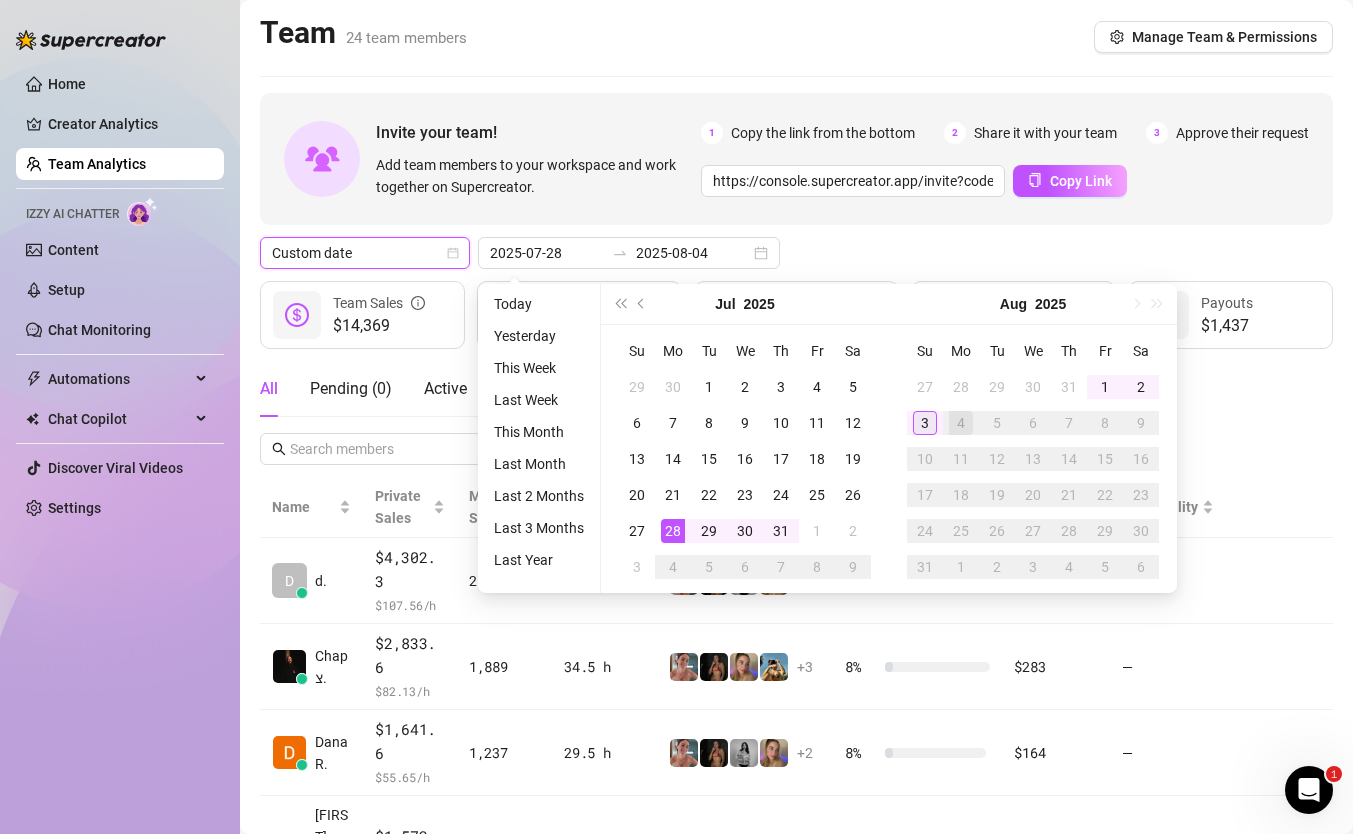 type on "2025-08-03" 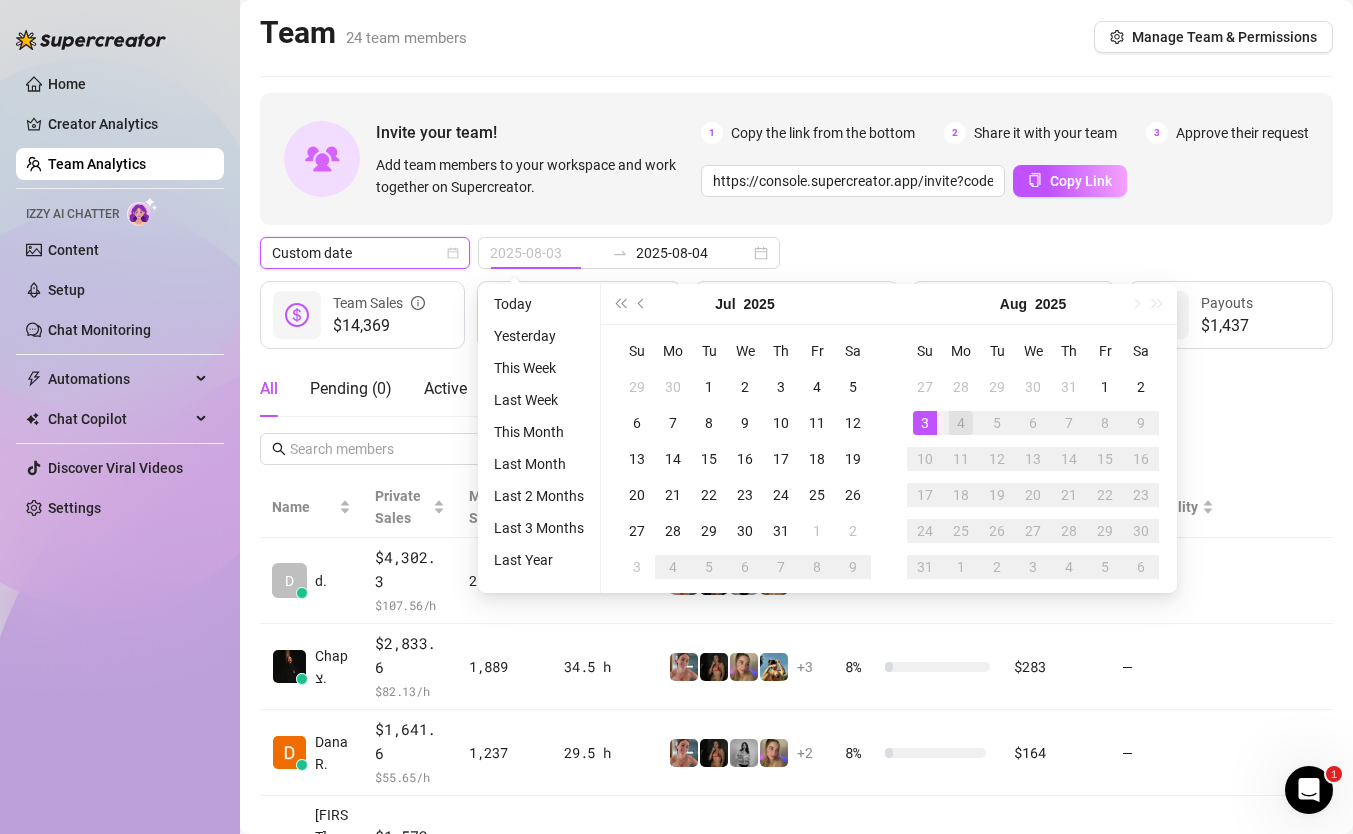 click on "3" at bounding box center (925, 423) 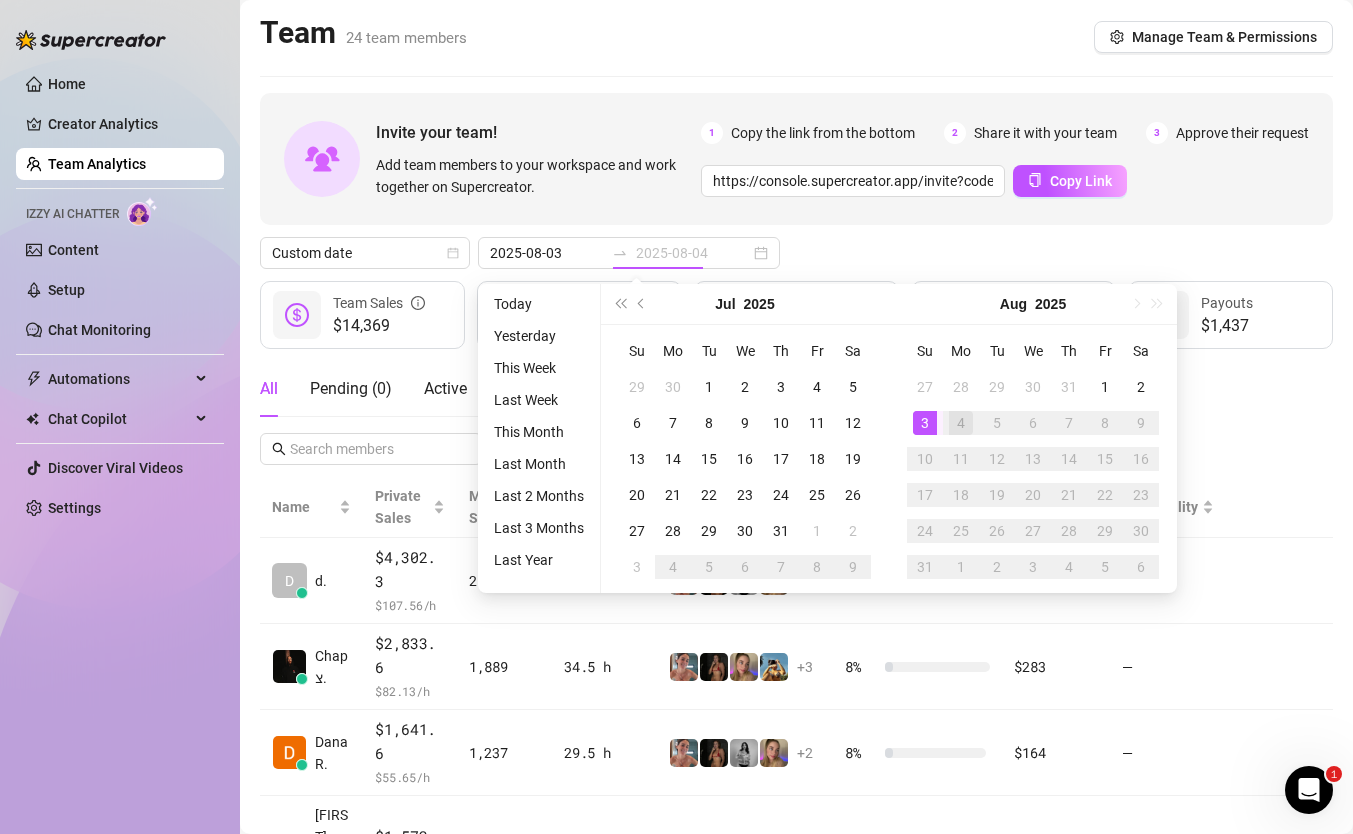 click on "3" at bounding box center [925, 423] 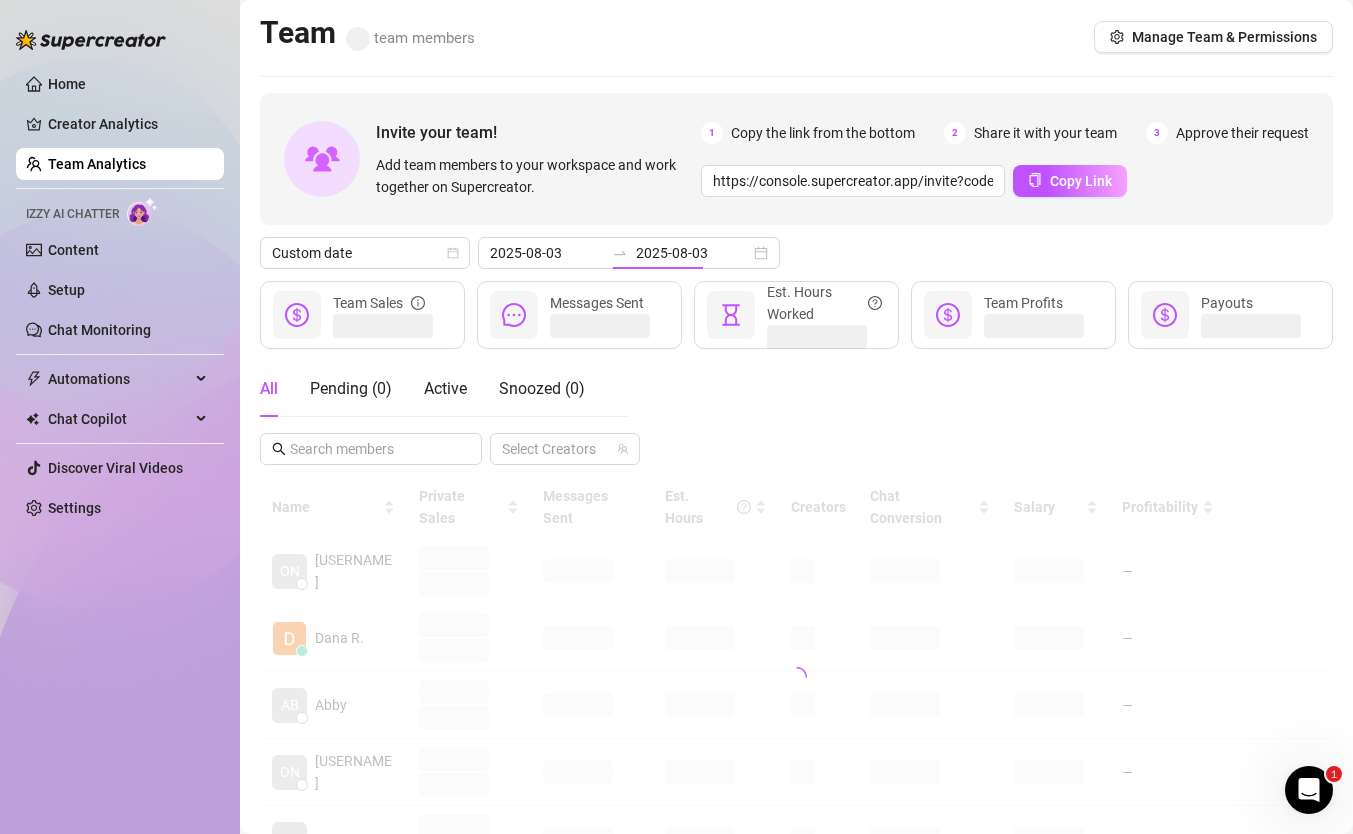 type on "2025-08-03" 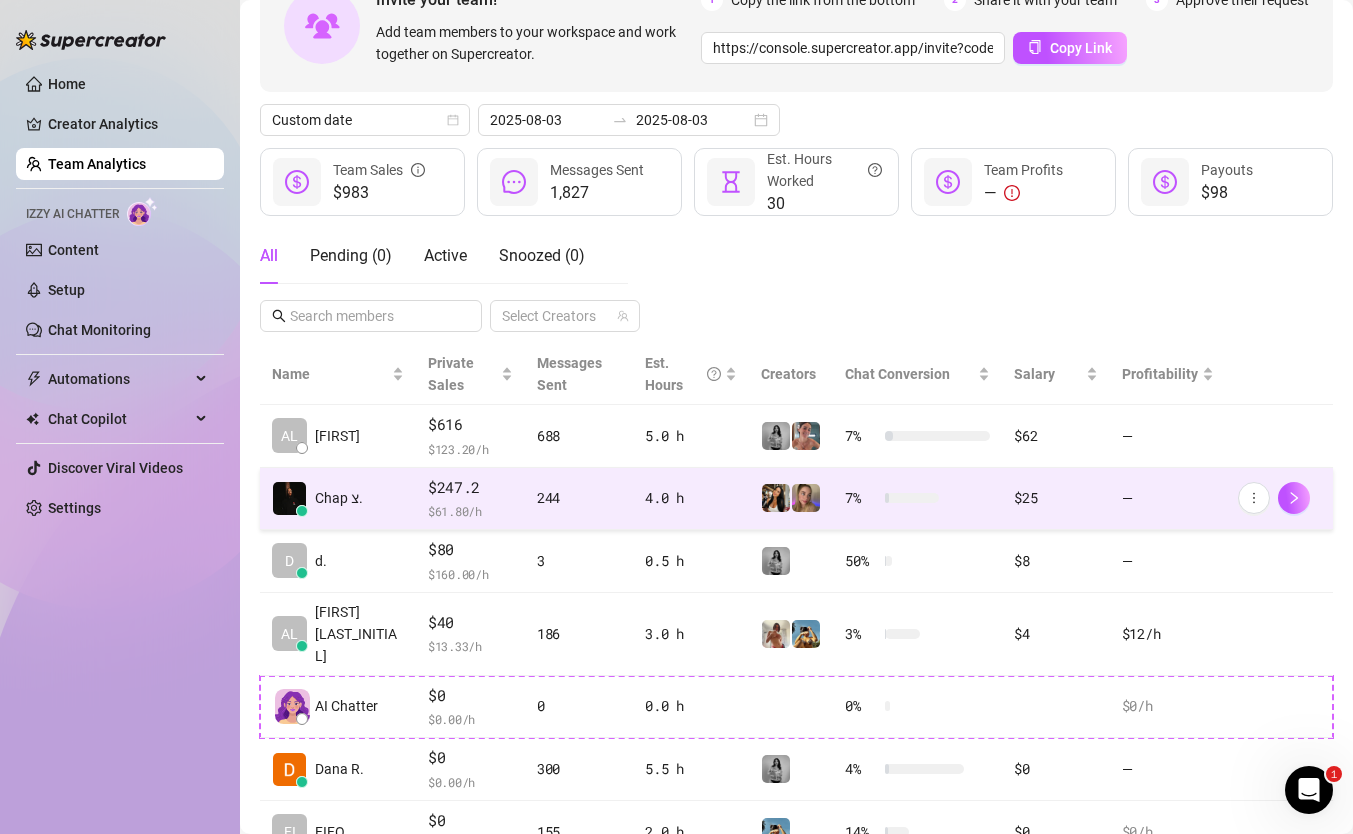 scroll, scrollTop: 141, scrollLeft: 0, axis: vertical 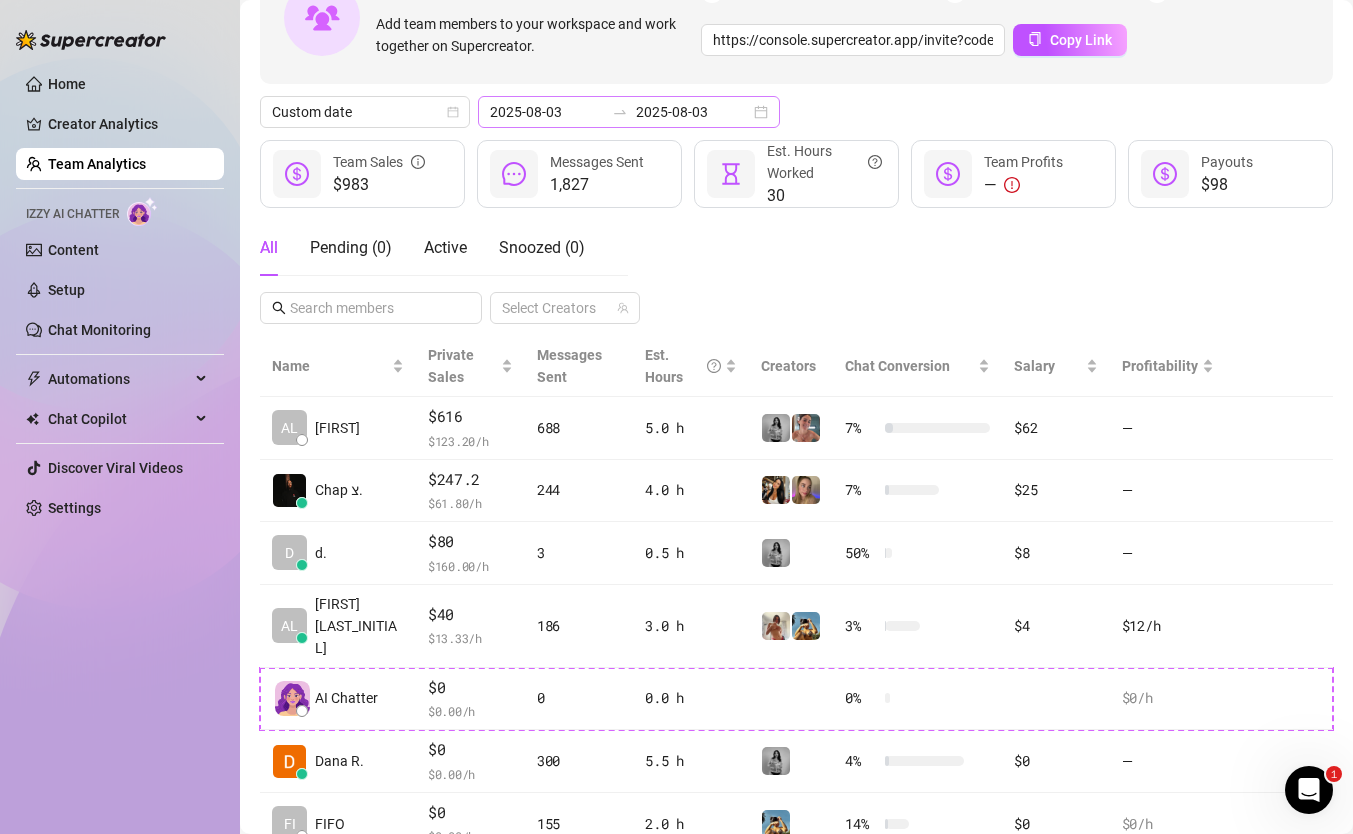 click on "[DATE] [DATE]" at bounding box center [629, 112] 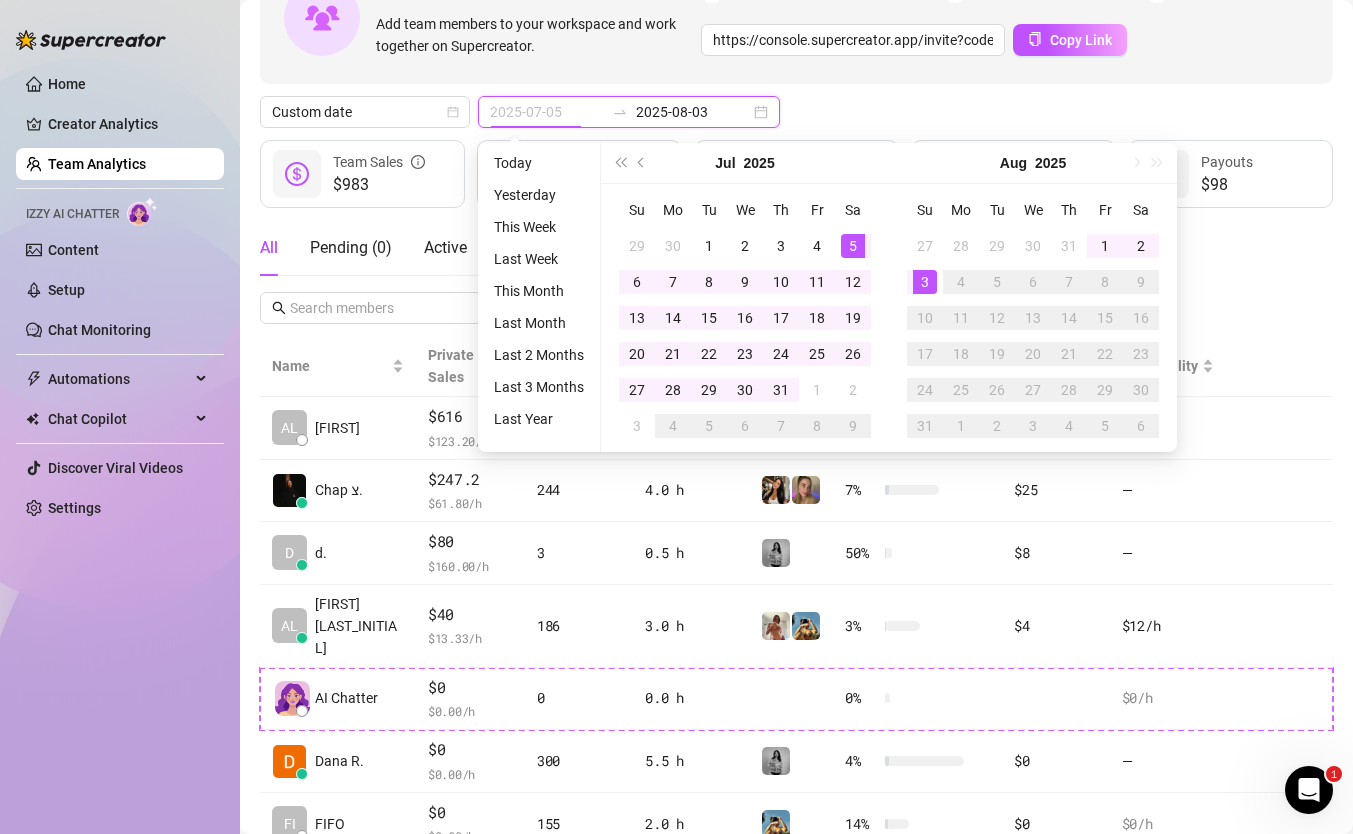 type on "2025-08-03" 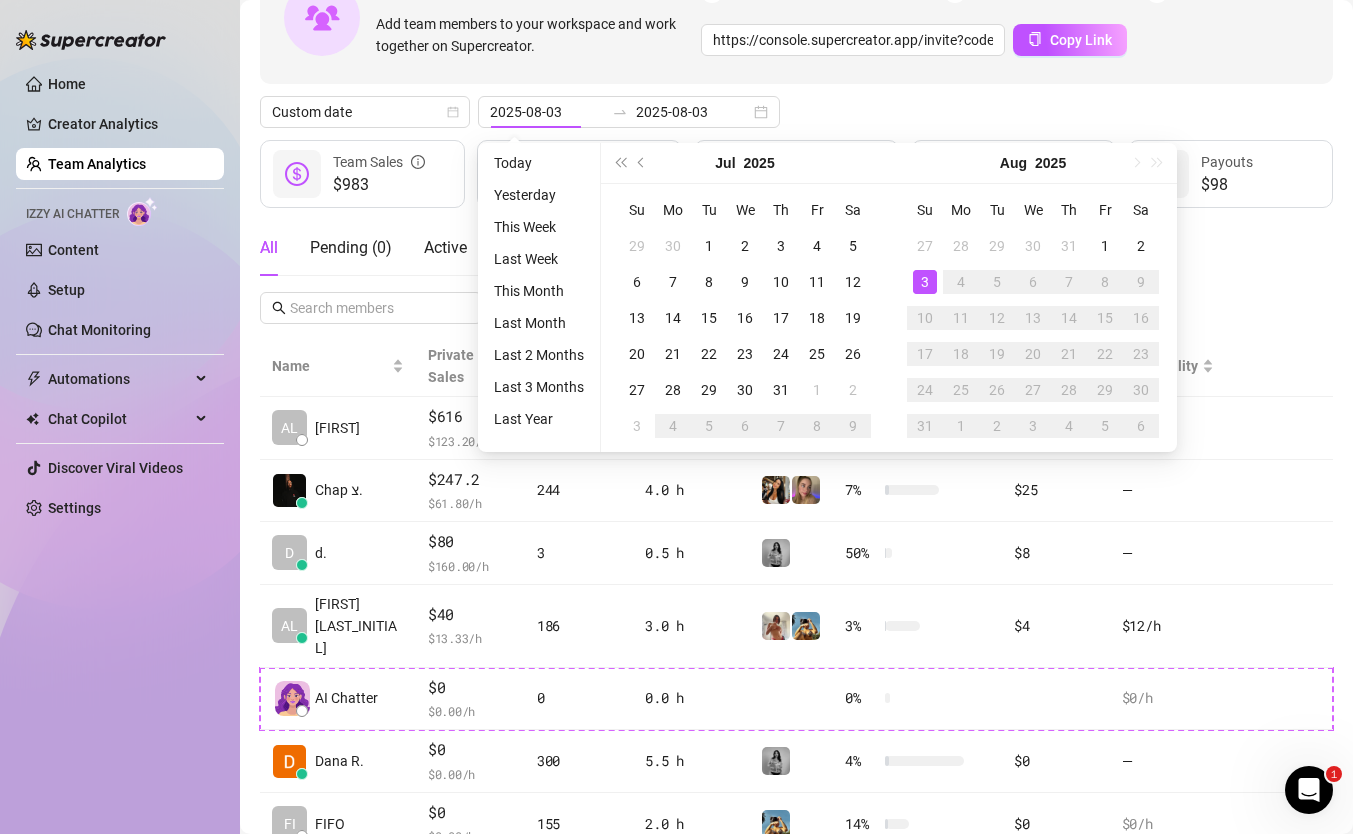click on "Custom date [DATE] [DATE]" at bounding box center [796, 112] 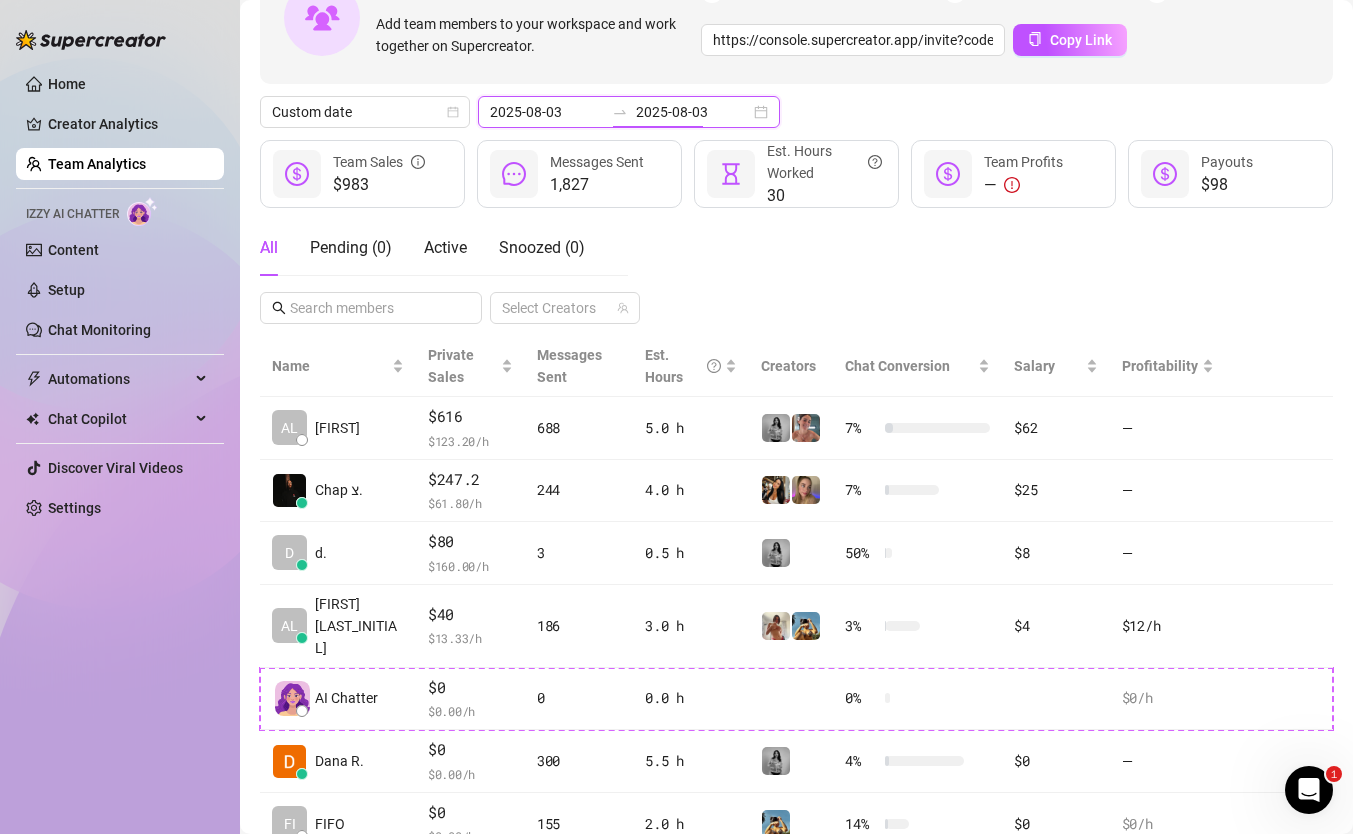 click on "2025-08-03" at bounding box center (693, 112) 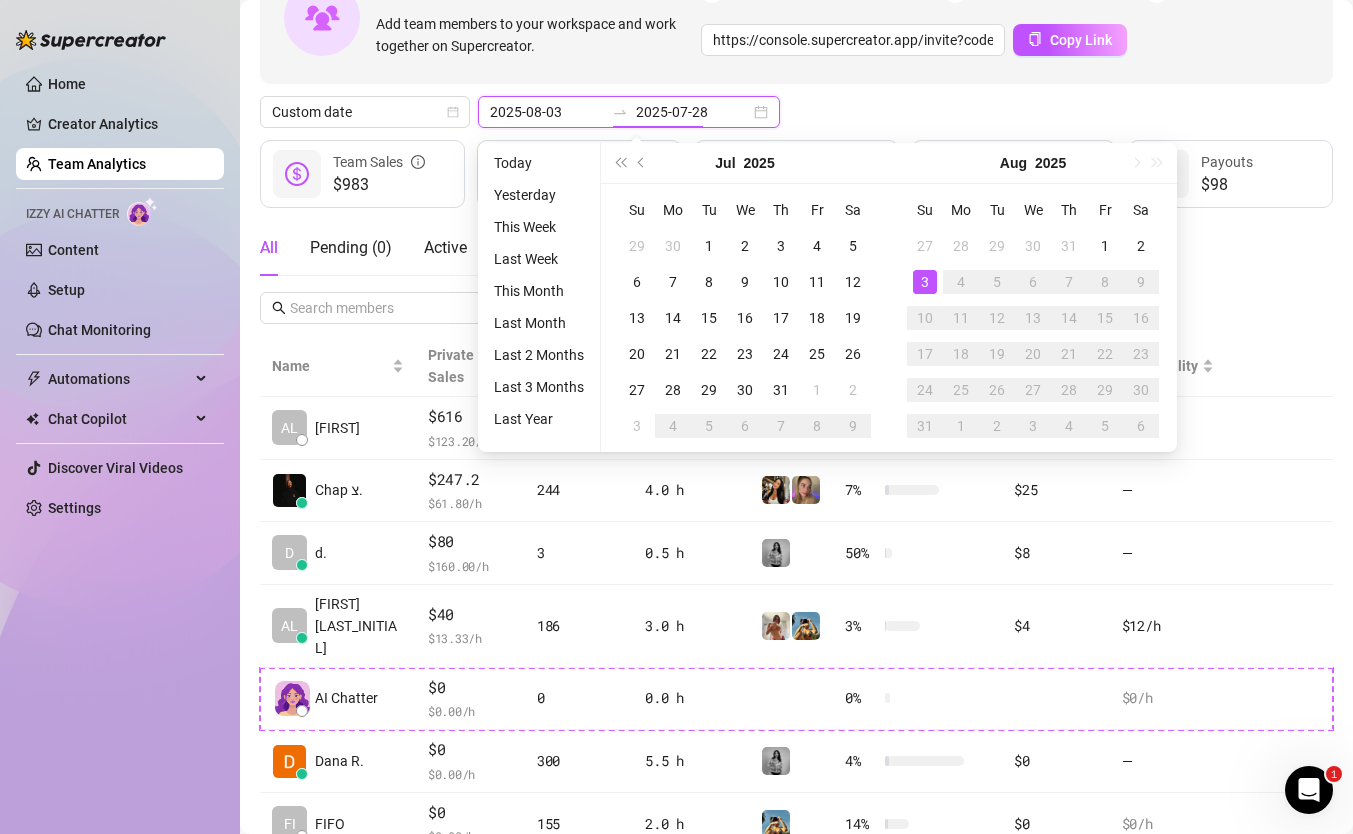 type on "2025-08-03" 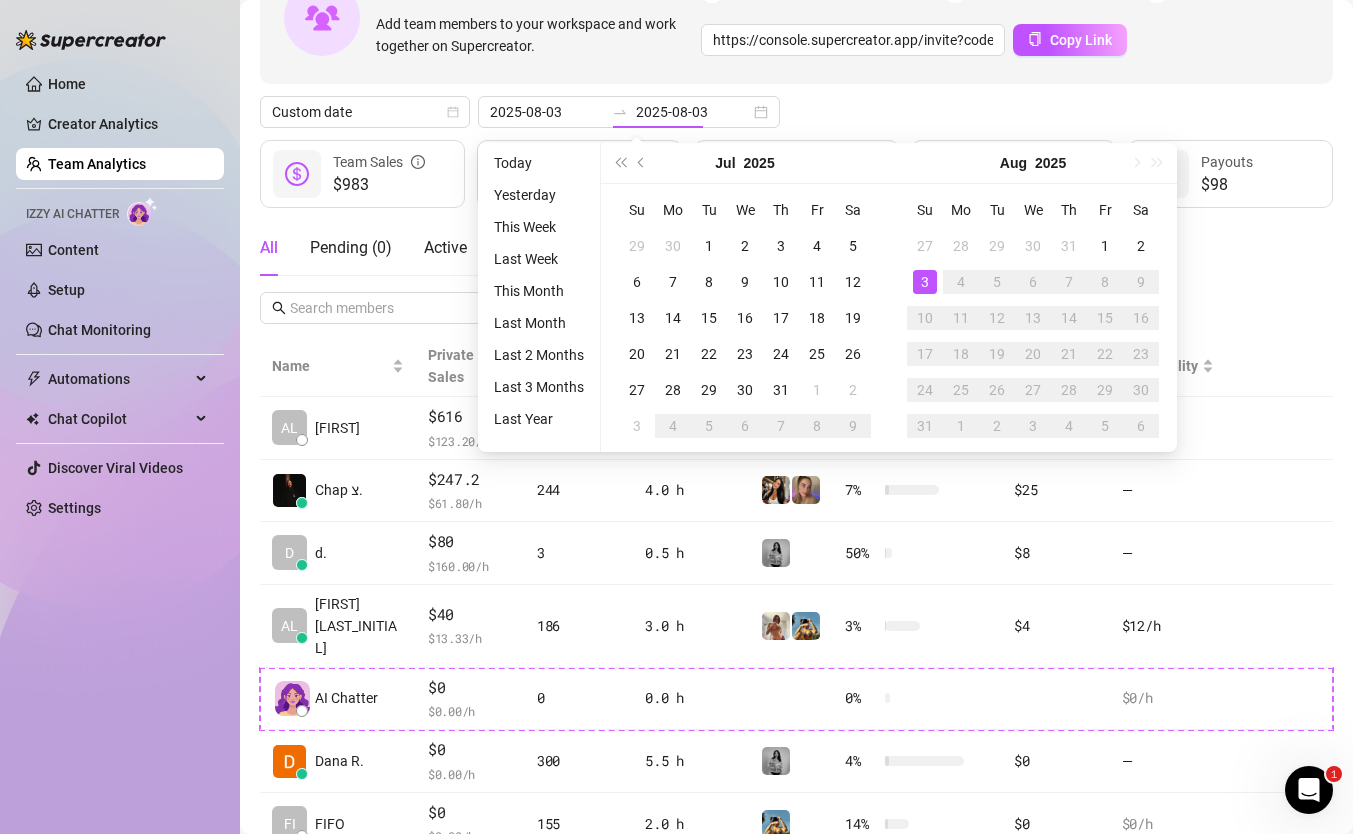 click on "Custom date [DATE] [DATE]" at bounding box center (796, 112) 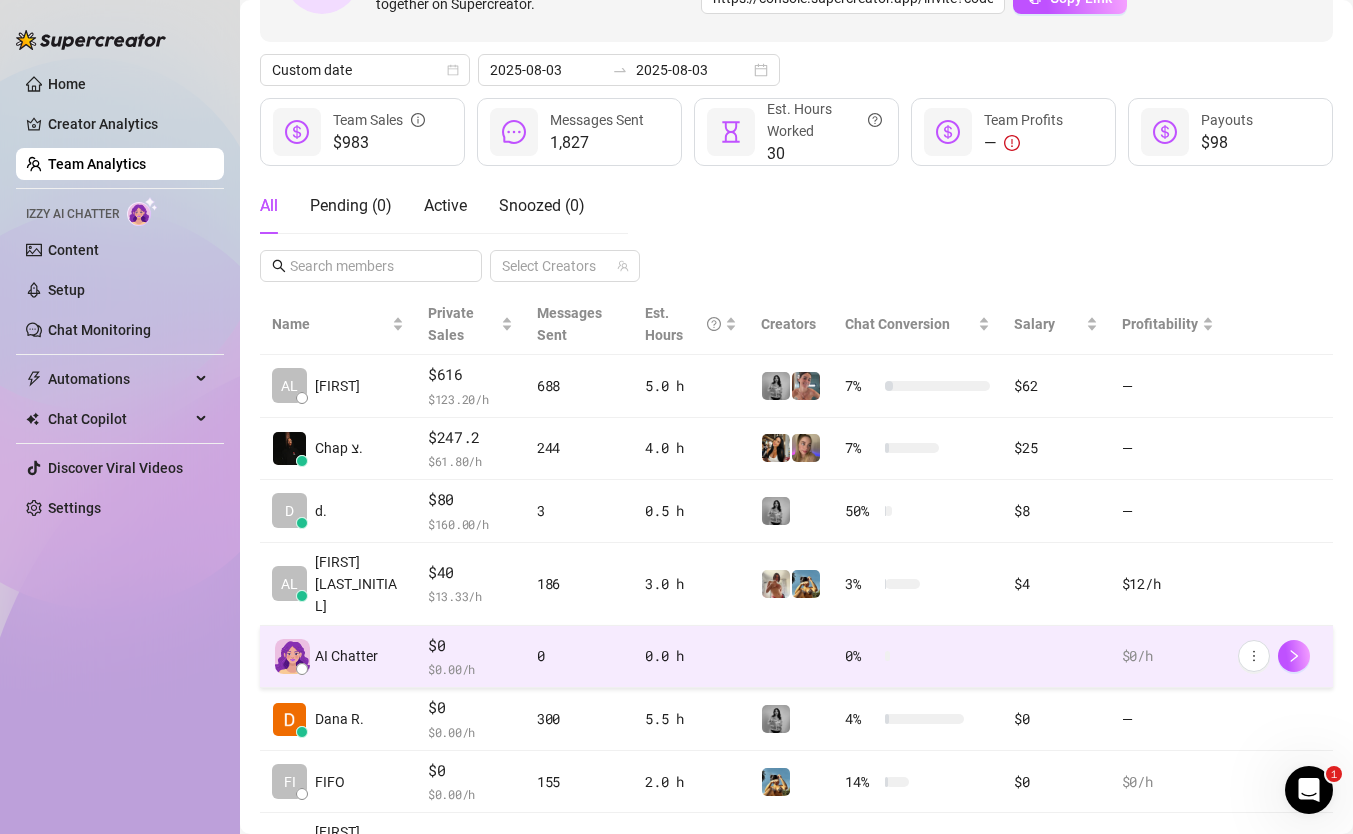 scroll, scrollTop: 181, scrollLeft: 0, axis: vertical 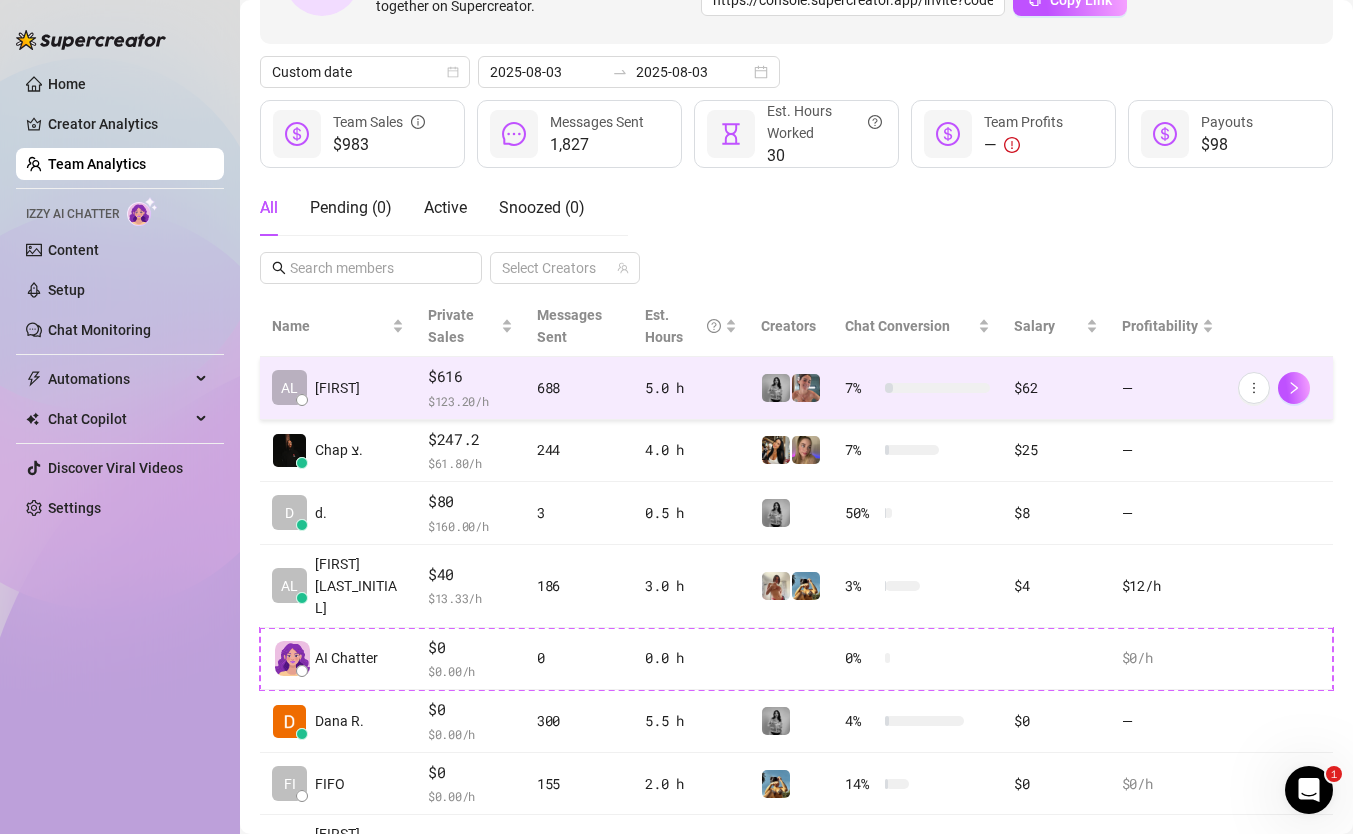 click on "688" at bounding box center (579, 388) 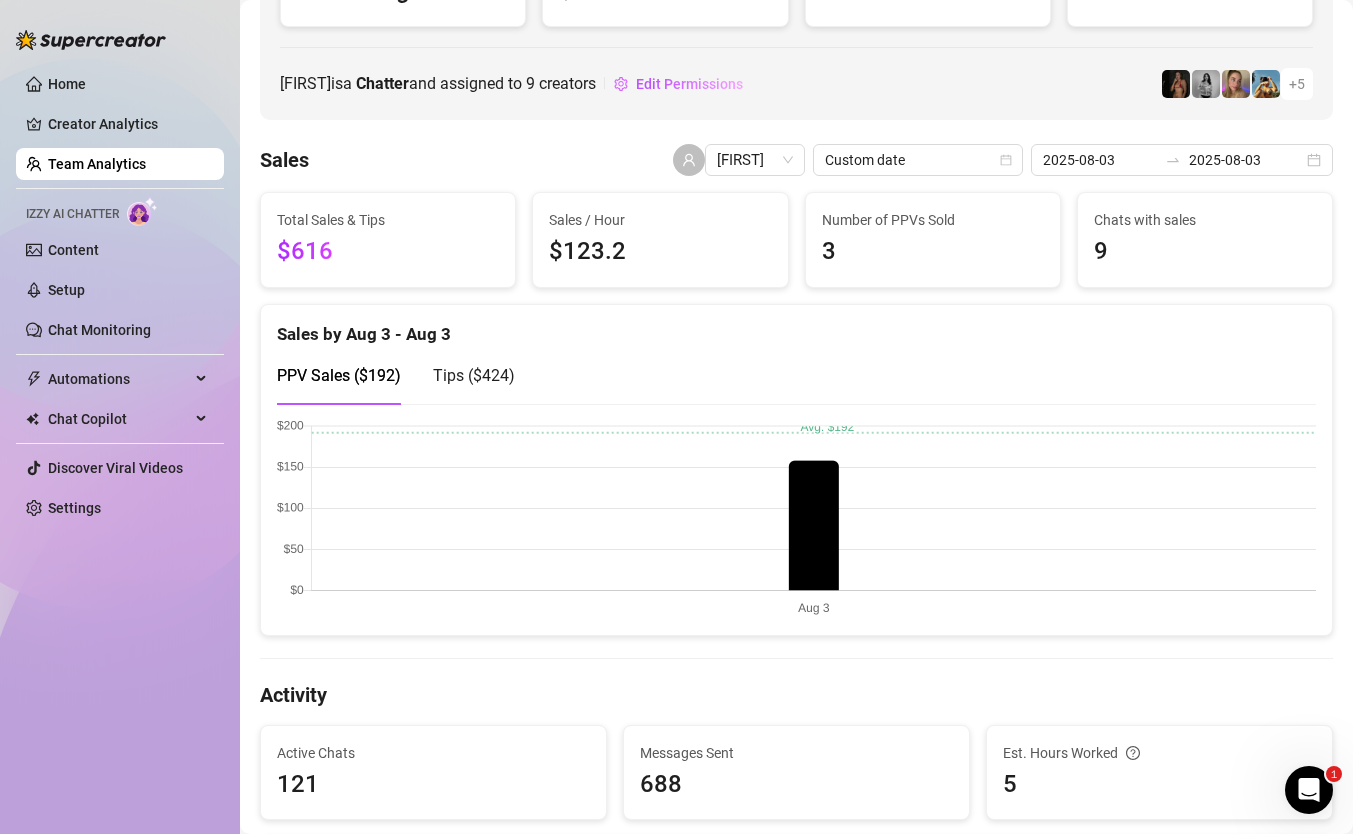 scroll, scrollTop: 239, scrollLeft: 0, axis: vertical 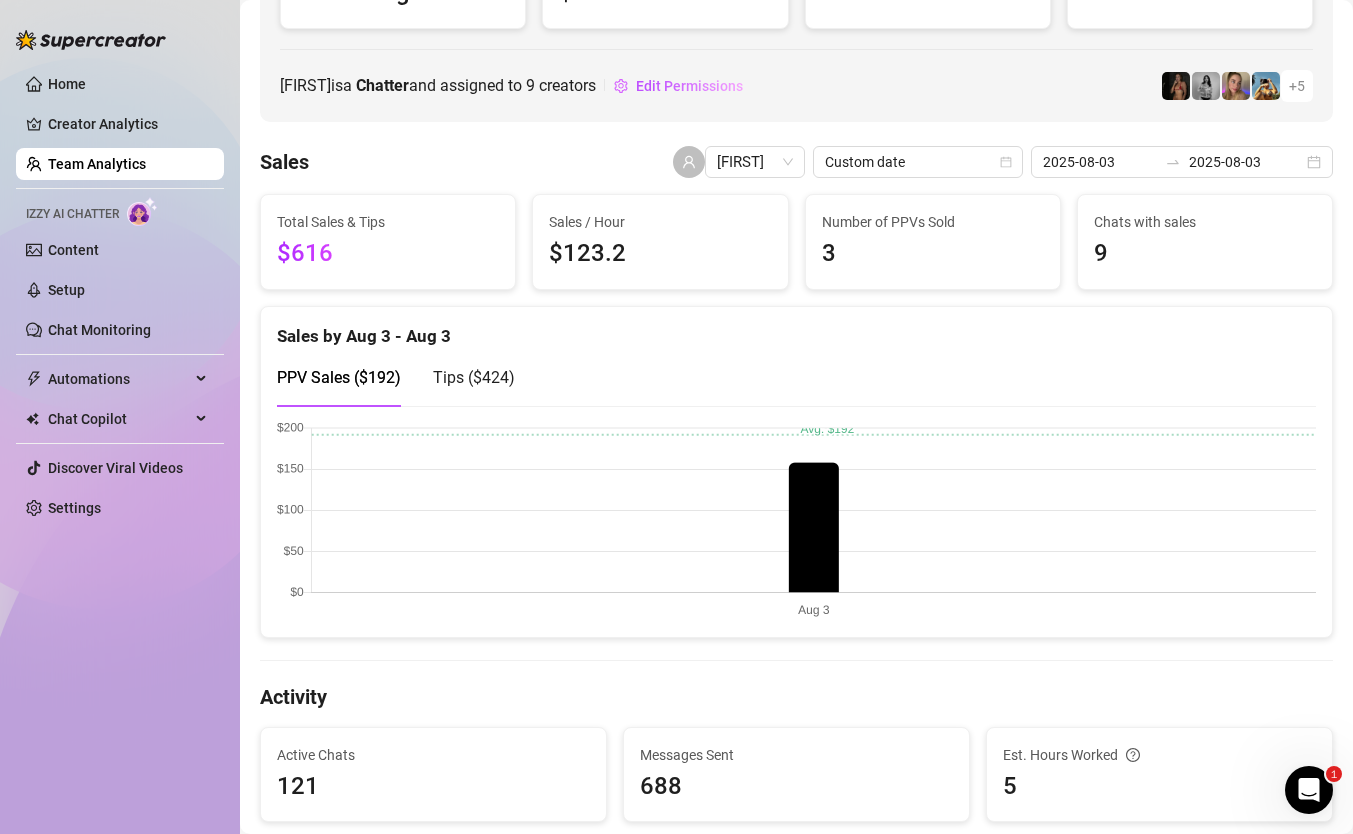 click on "Tips ( $424 )" at bounding box center [474, 377] 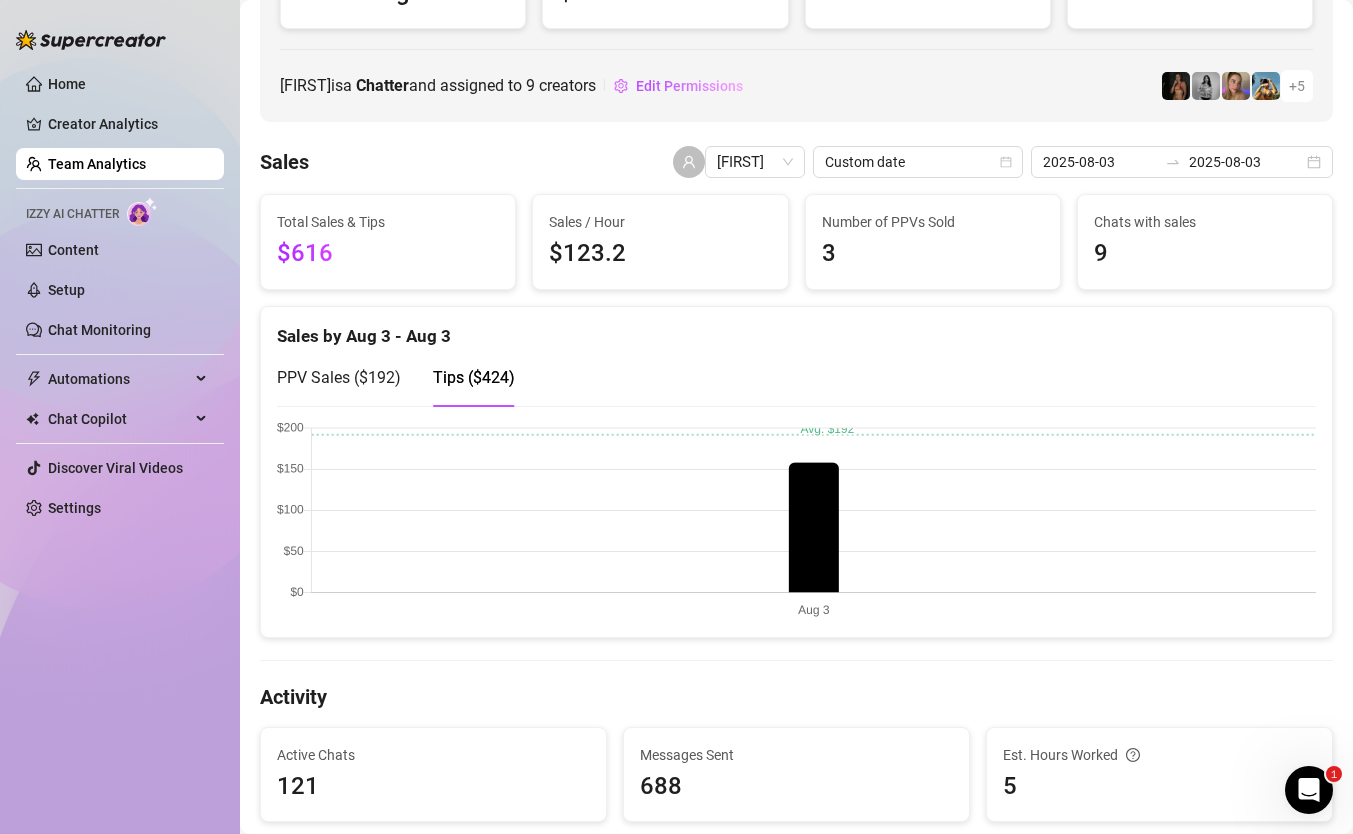 click on "PPV Sales ( $192 )" at bounding box center (339, 377) 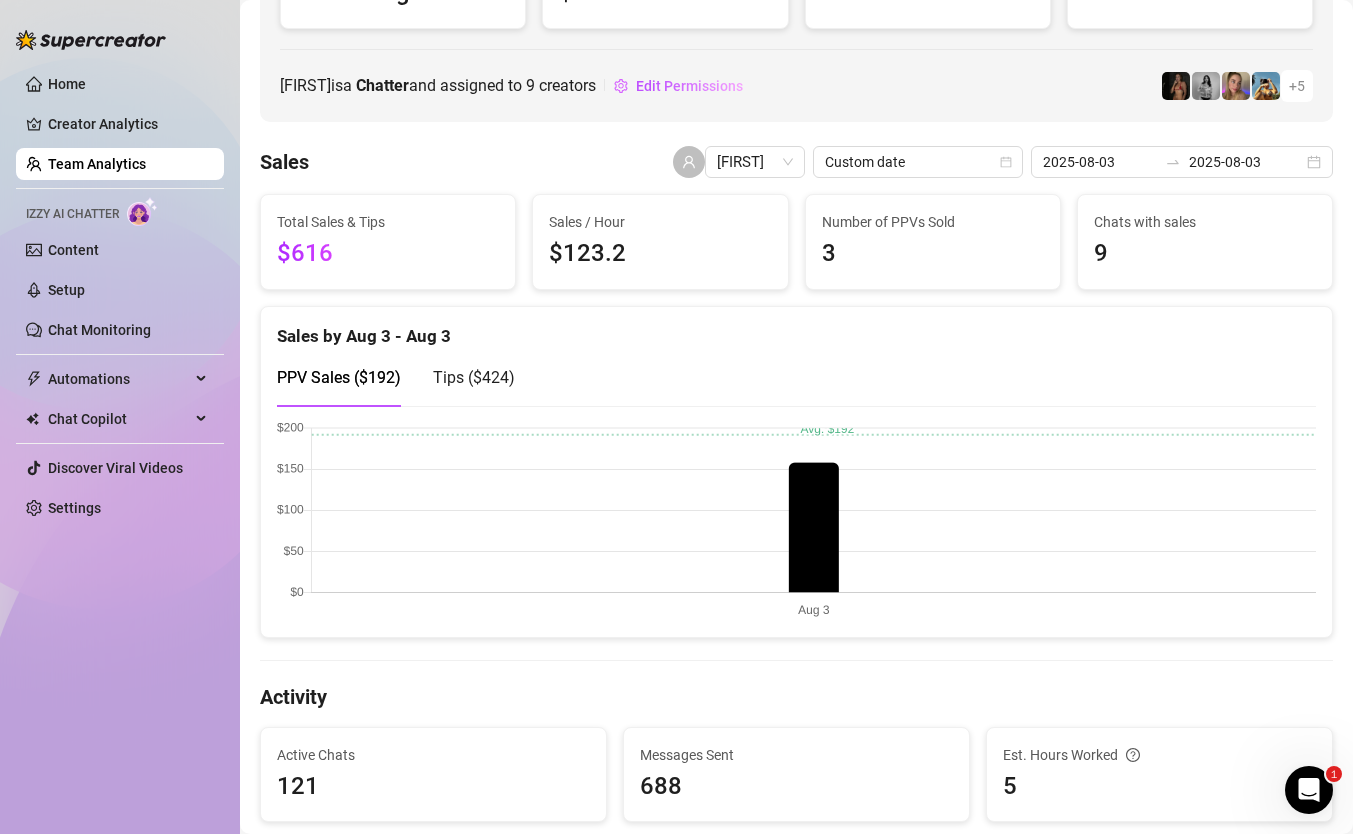click on "Tips ( $424 )" at bounding box center [474, 377] 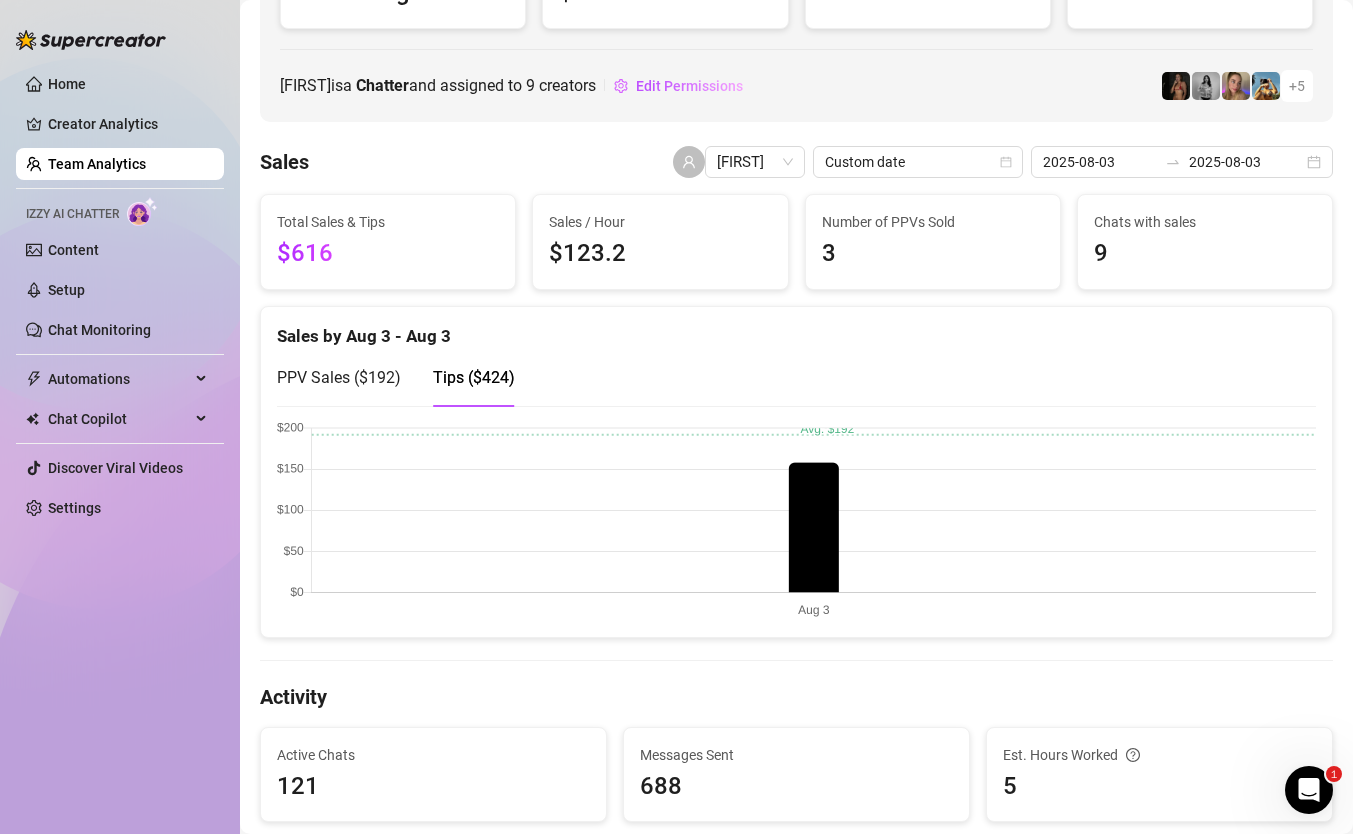 click at bounding box center (796, 521) 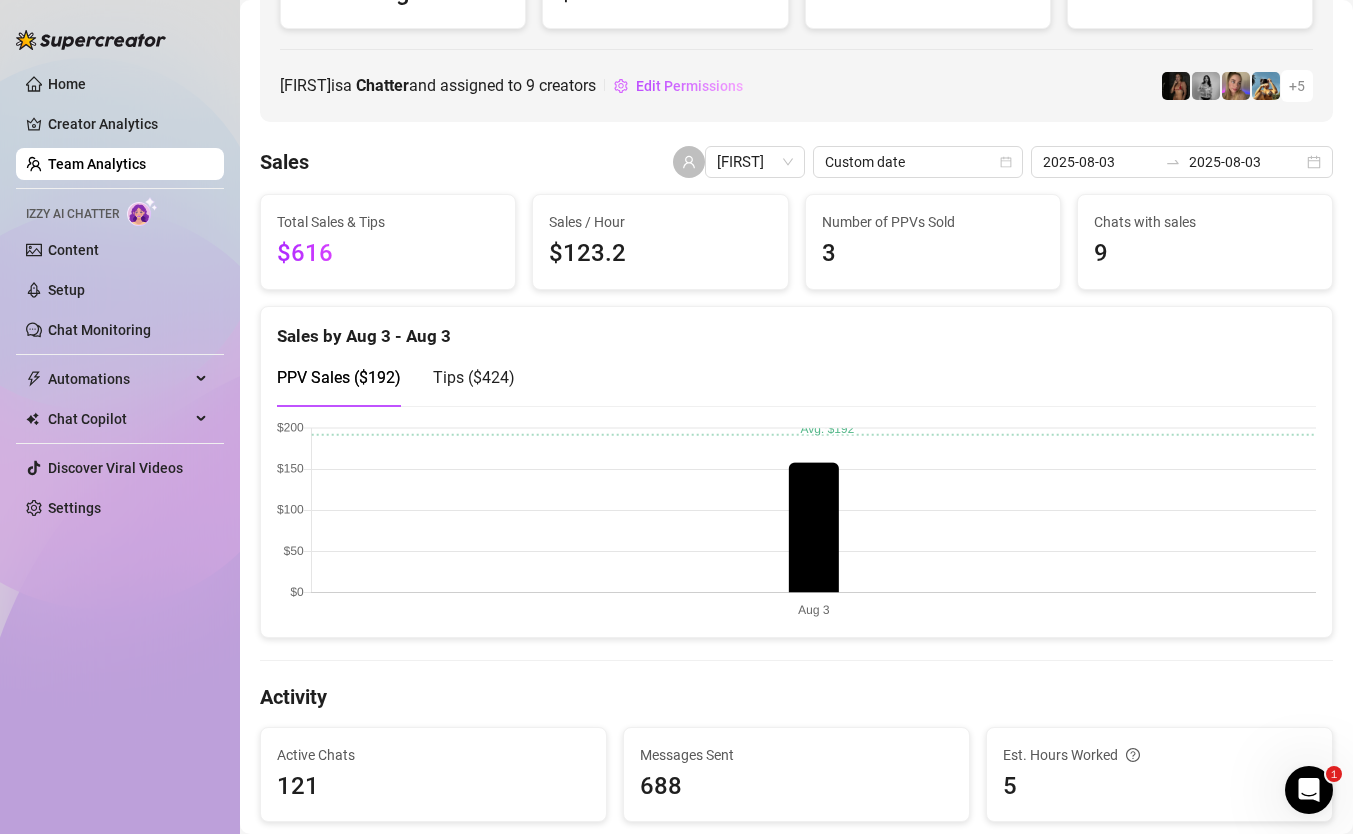 scroll, scrollTop: 249, scrollLeft: 0, axis: vertical 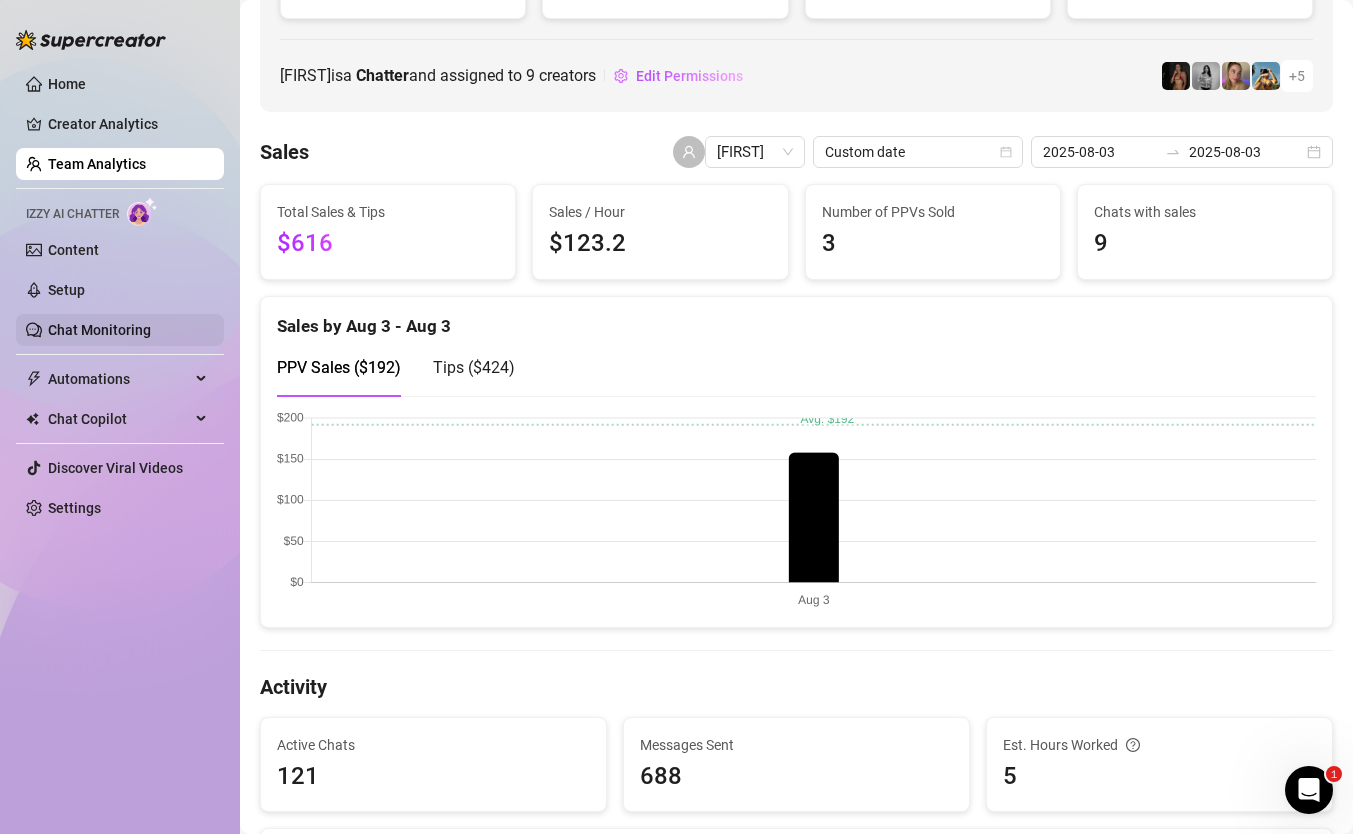 click on "Chat Monitoring" at bounding box center [99, 330] 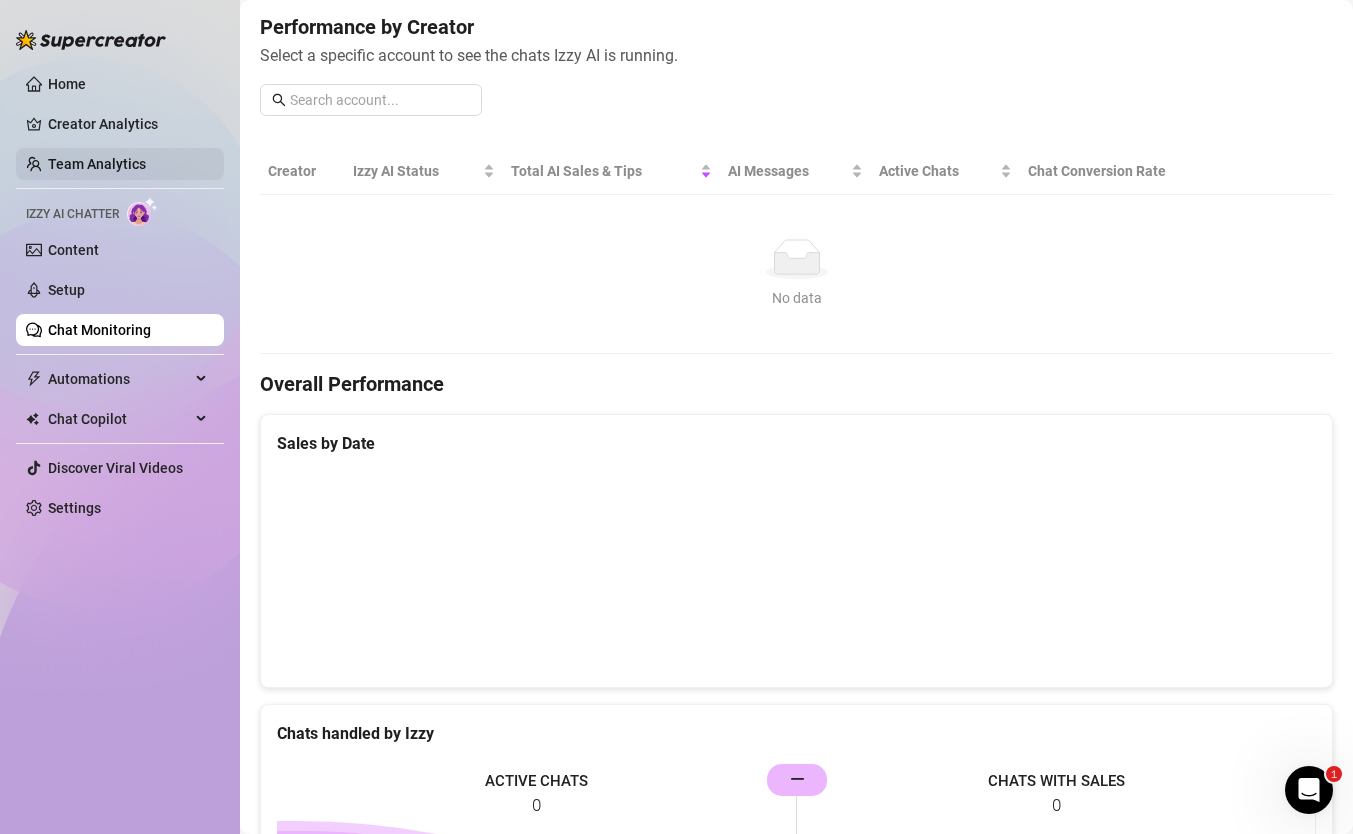 click on "Team Analytics" at bounding box center [97, 164] 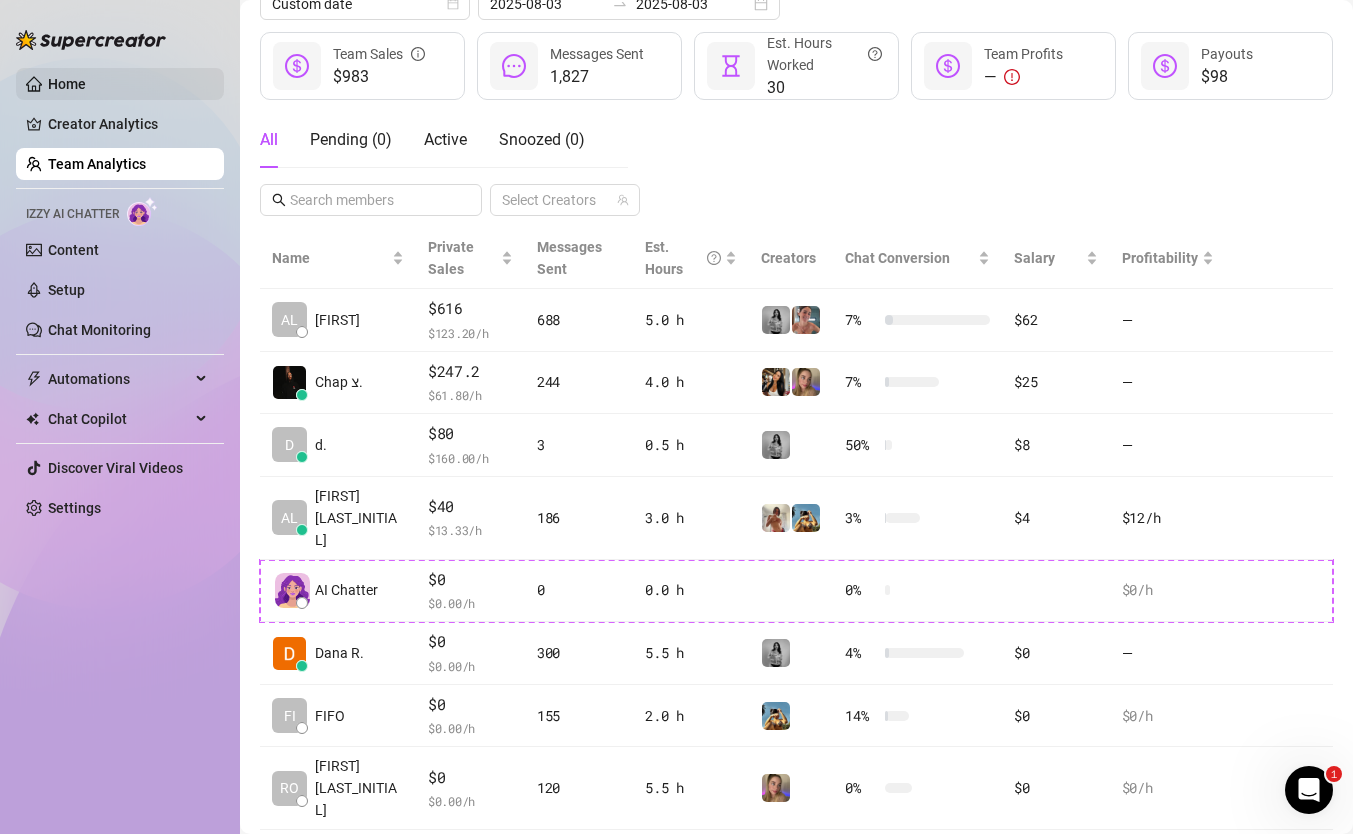 click on "Home" at bounding box center (67, 84) 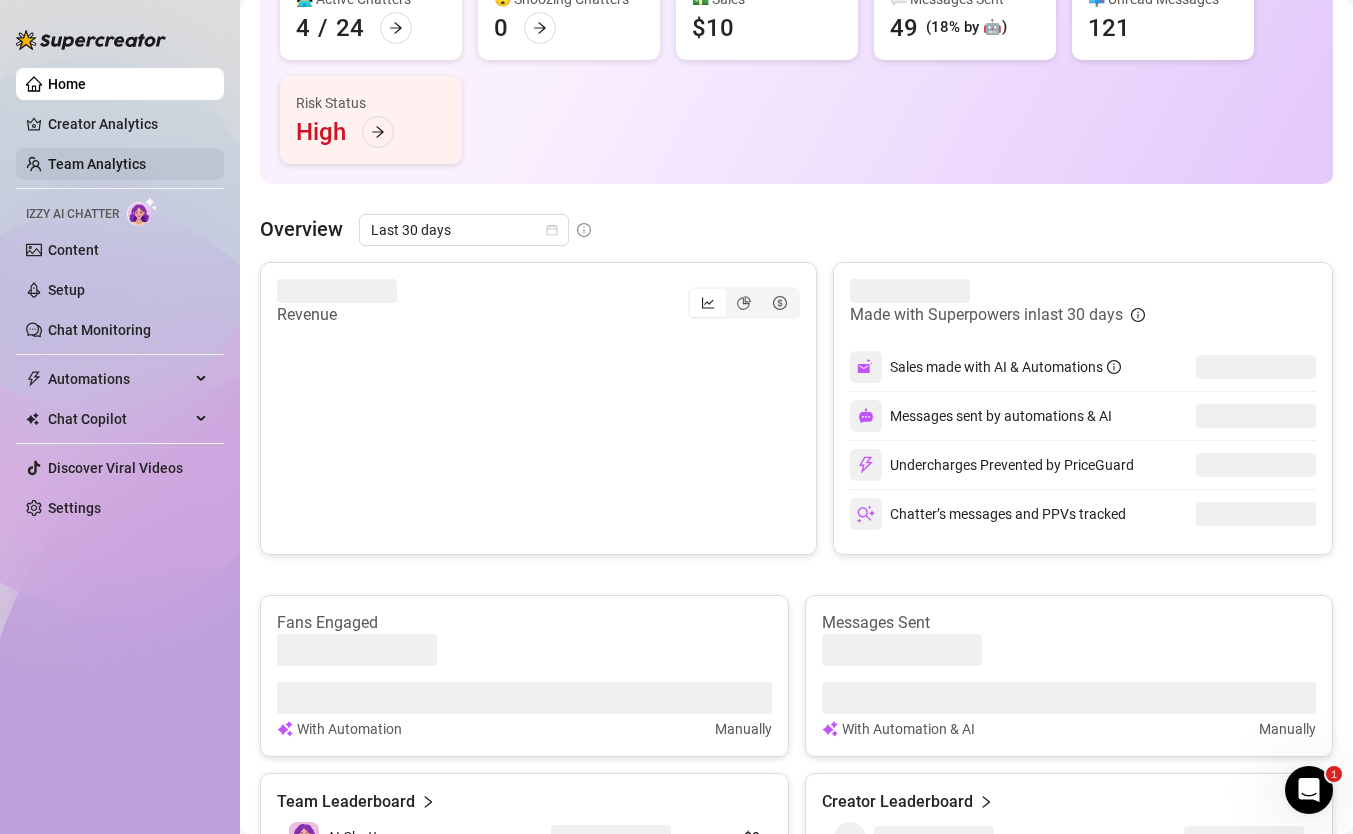 click on "Team Analytics" at bounding box center [97, 164] 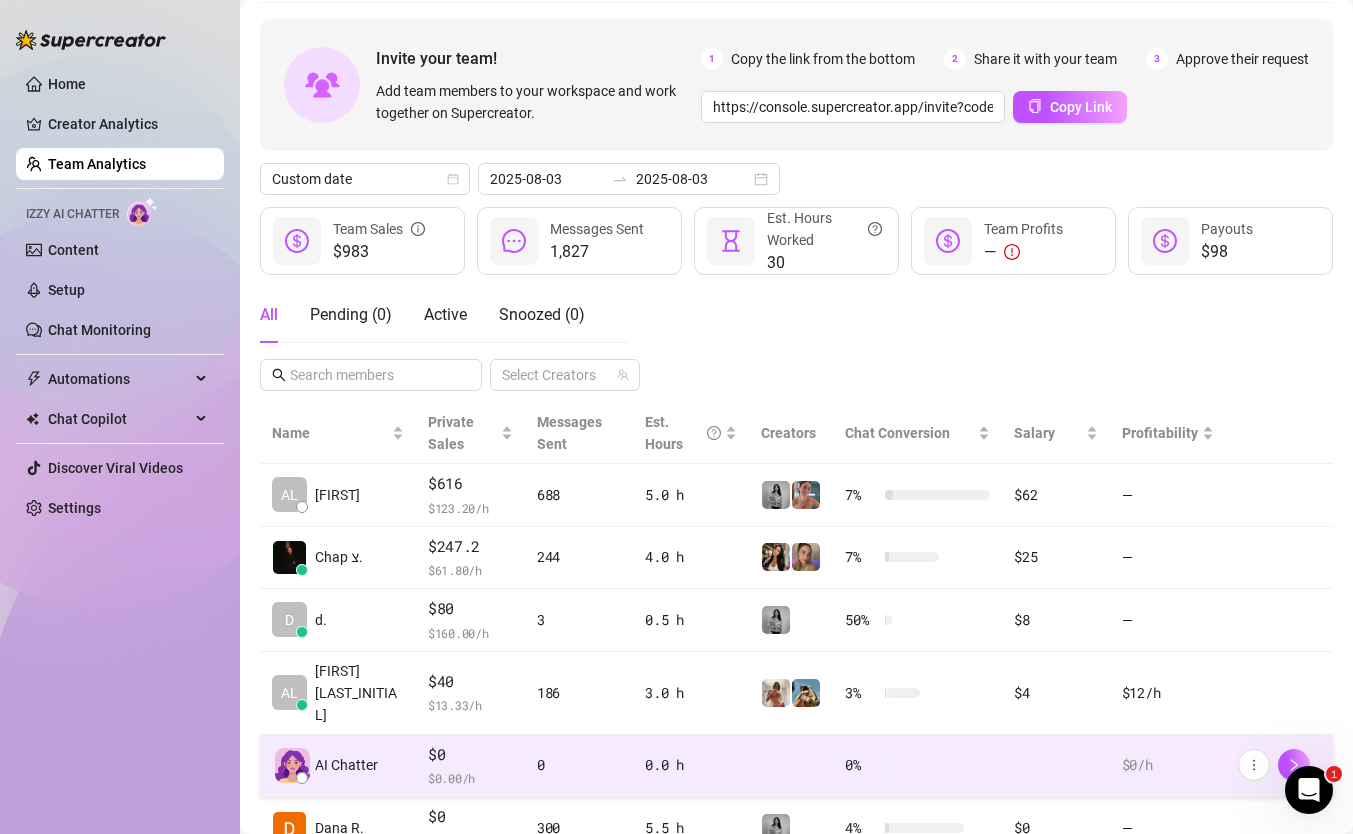scroll, scrollTop: 68, scrollLeft: 0, axis: vertical 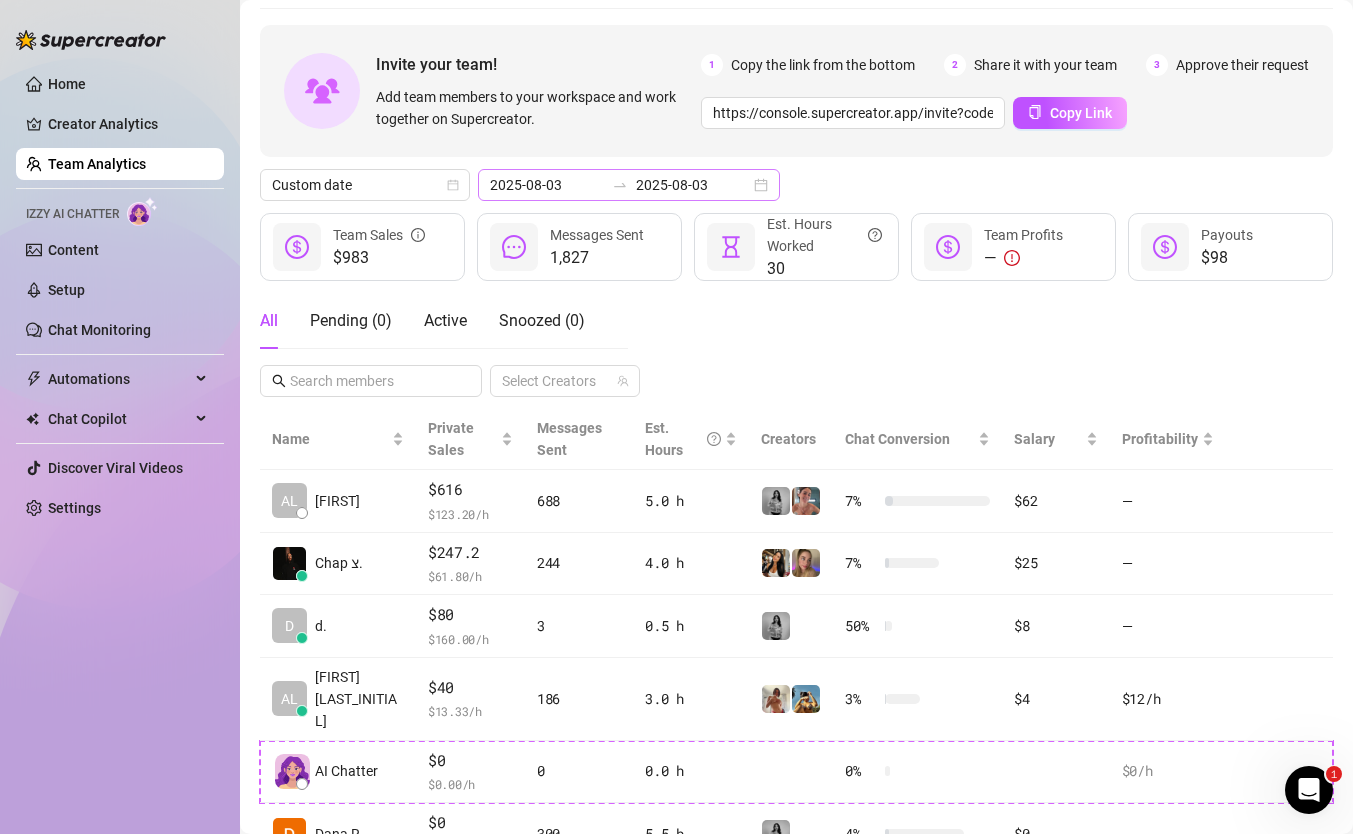 click on "[DATE] [DATE]" at bounding box center (629, 185) 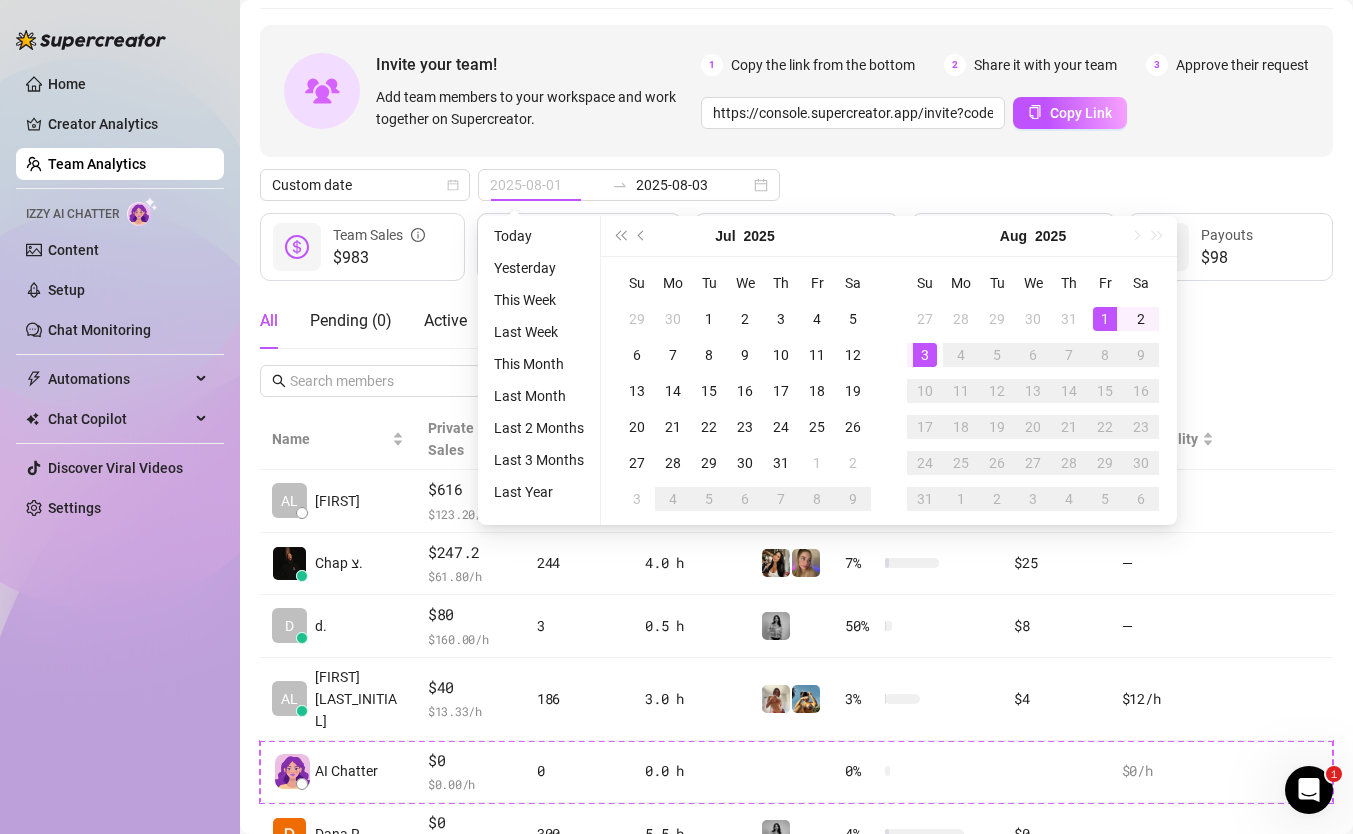 click on "1" at bounding box center (1105, 319) 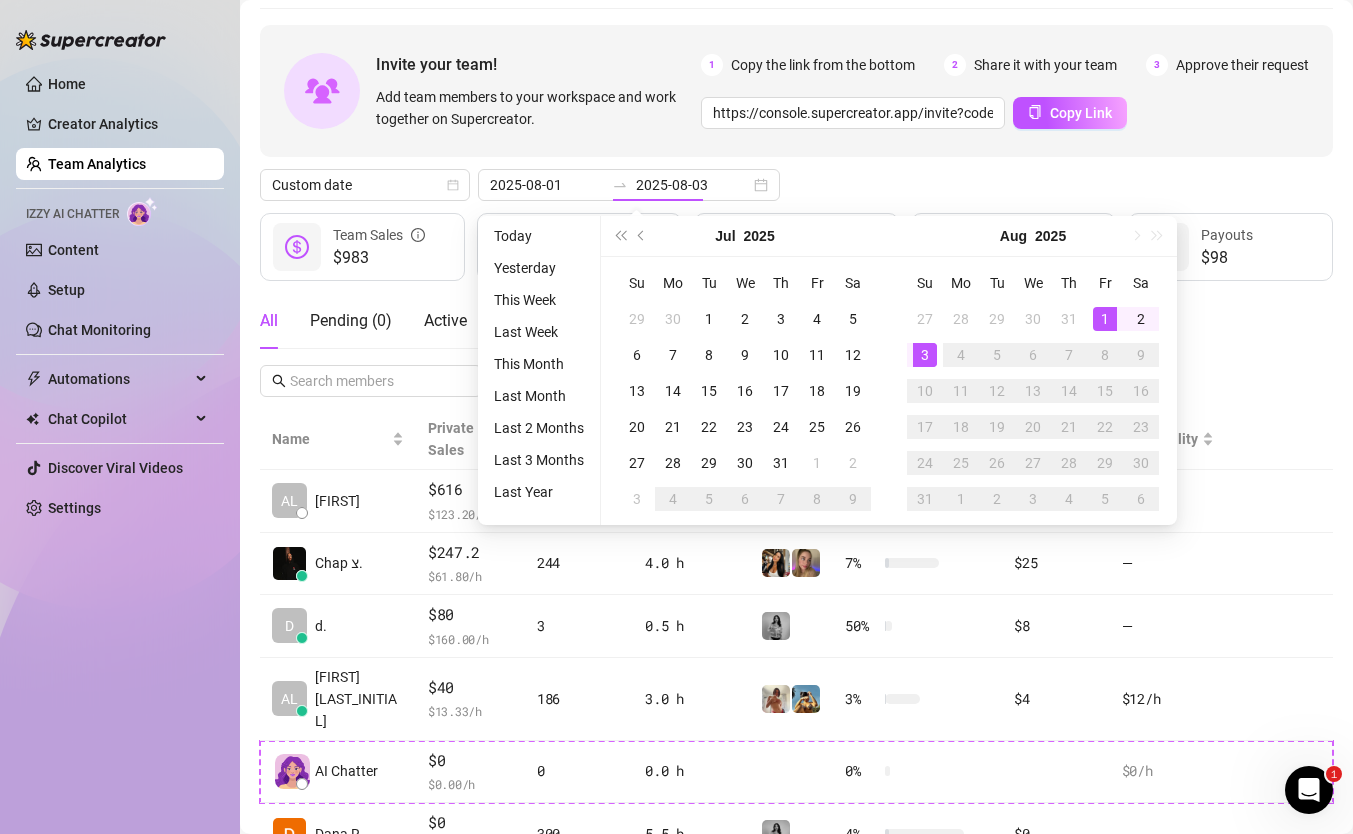 click on "Invite your team! Add team members to your workspace and work together on Supercreator. 1 Copy the link from the bottom 2 Share it with your team 3 Approve their request https://console.supercreator.app/invite?code=BO0Y8eoWDncUNWqJLeyLV7trNxq1&workspace=[USERNAME]. Copy Link" at bounding box center [796, 91] 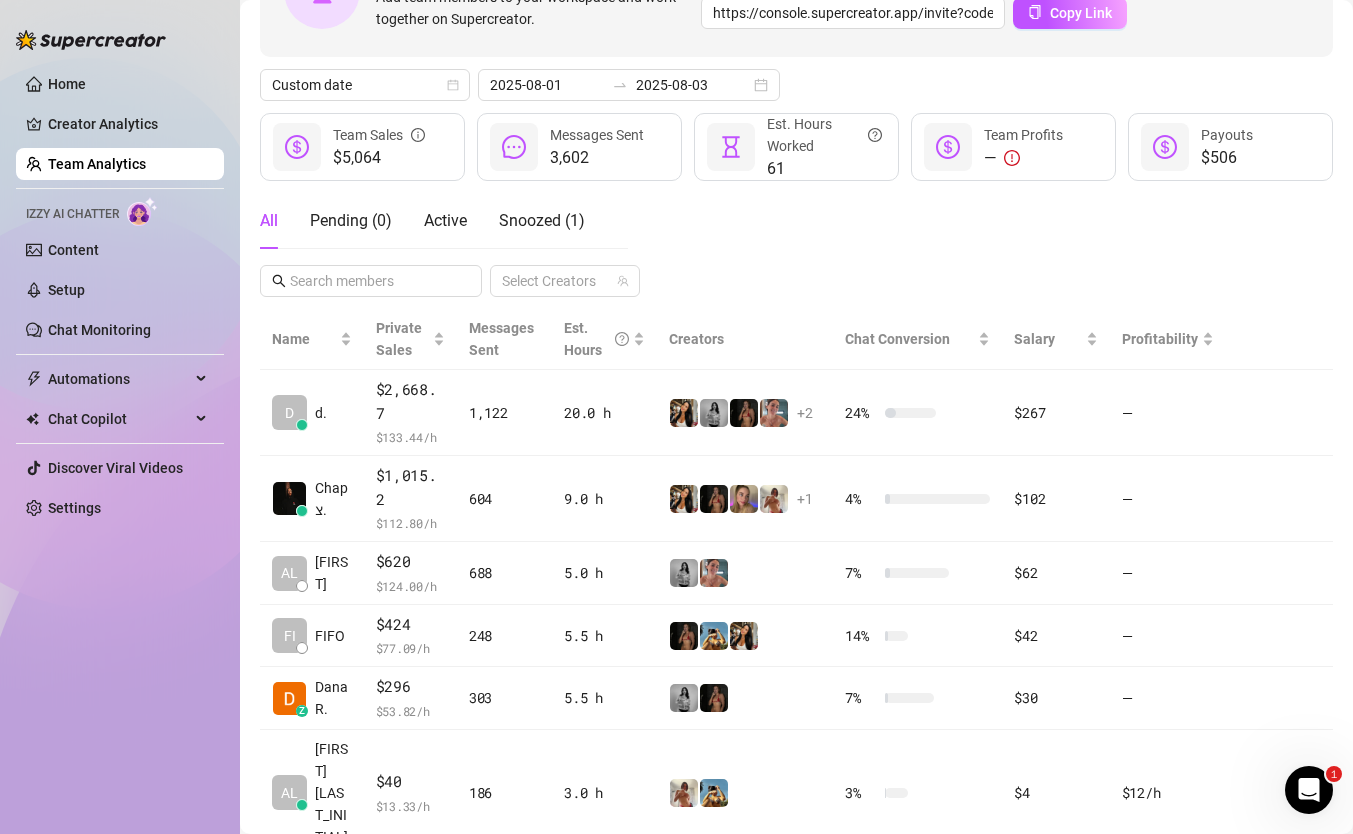 scroll, scrollTop: 90, scrollLeft: 0, axis: vertical 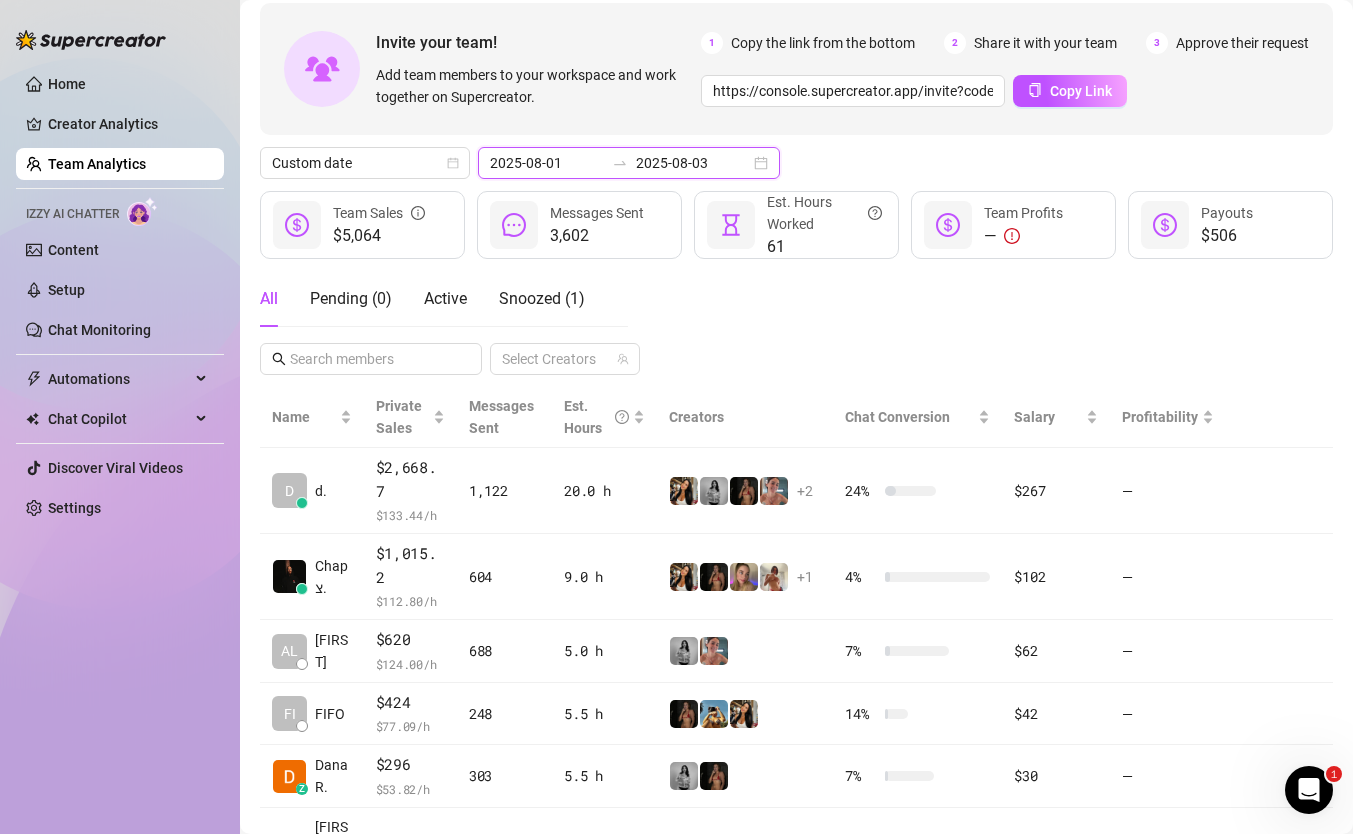 click on "2025-08-01" at bounding box center (547, 163) 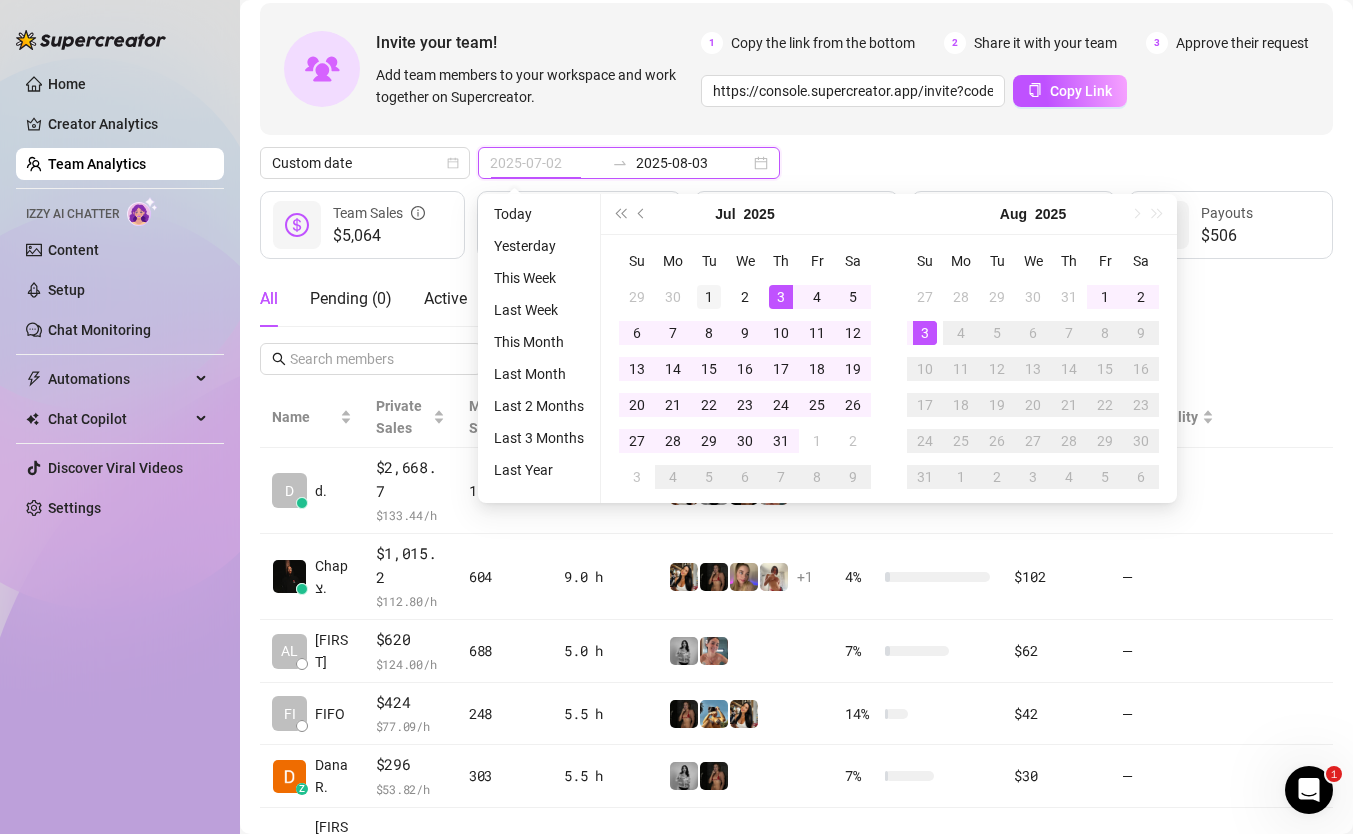 type on "2025-07-01" 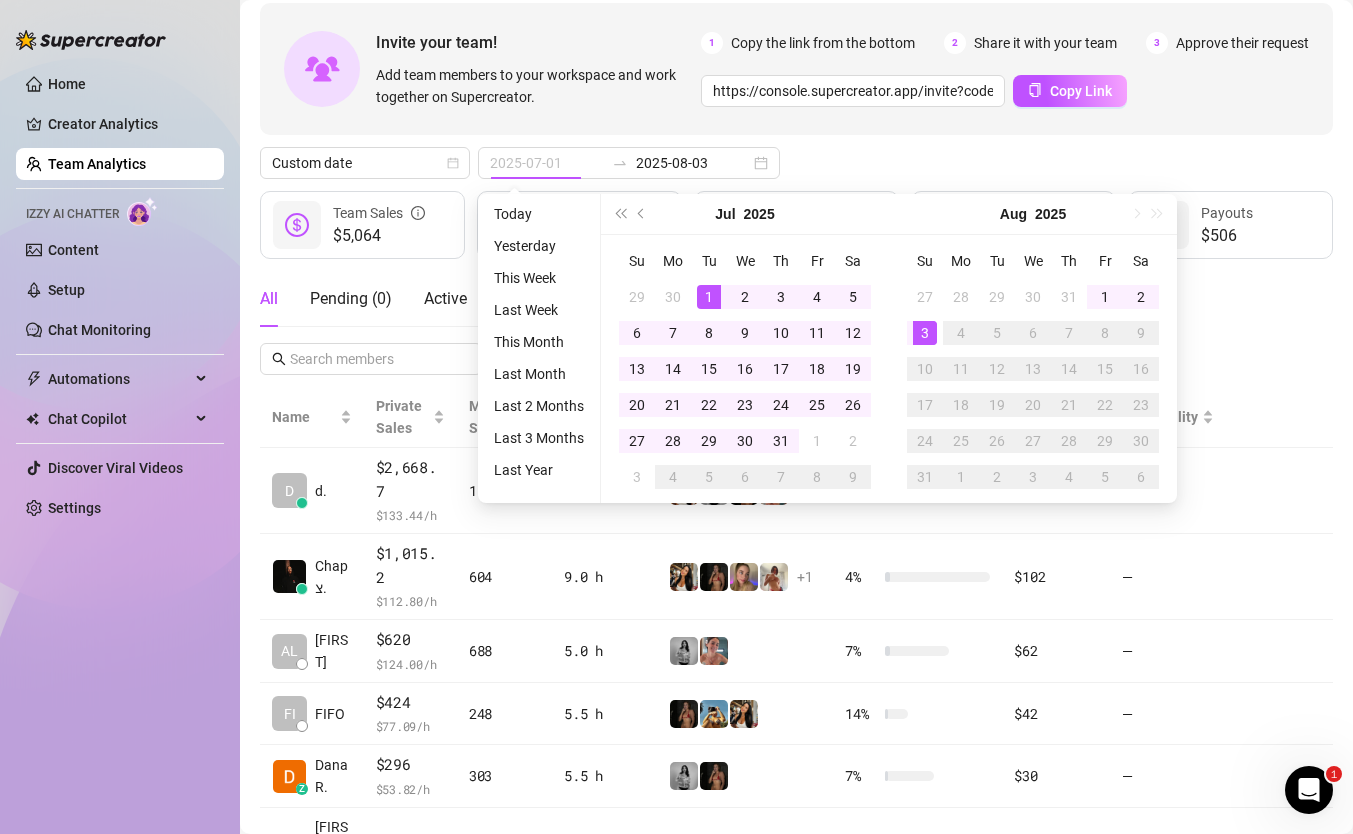 click on "1" at bounding box center (709, 297) 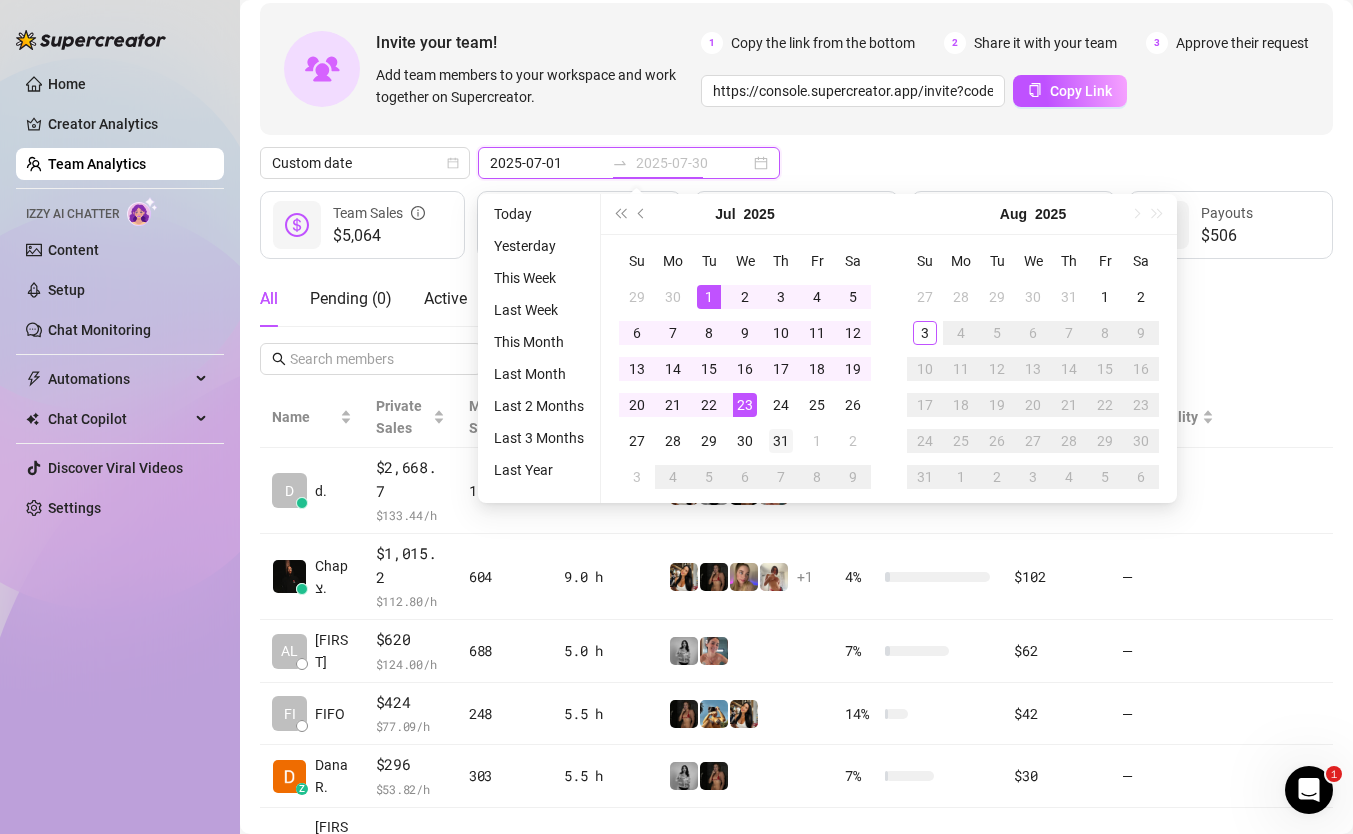 type on "2025-07-31" 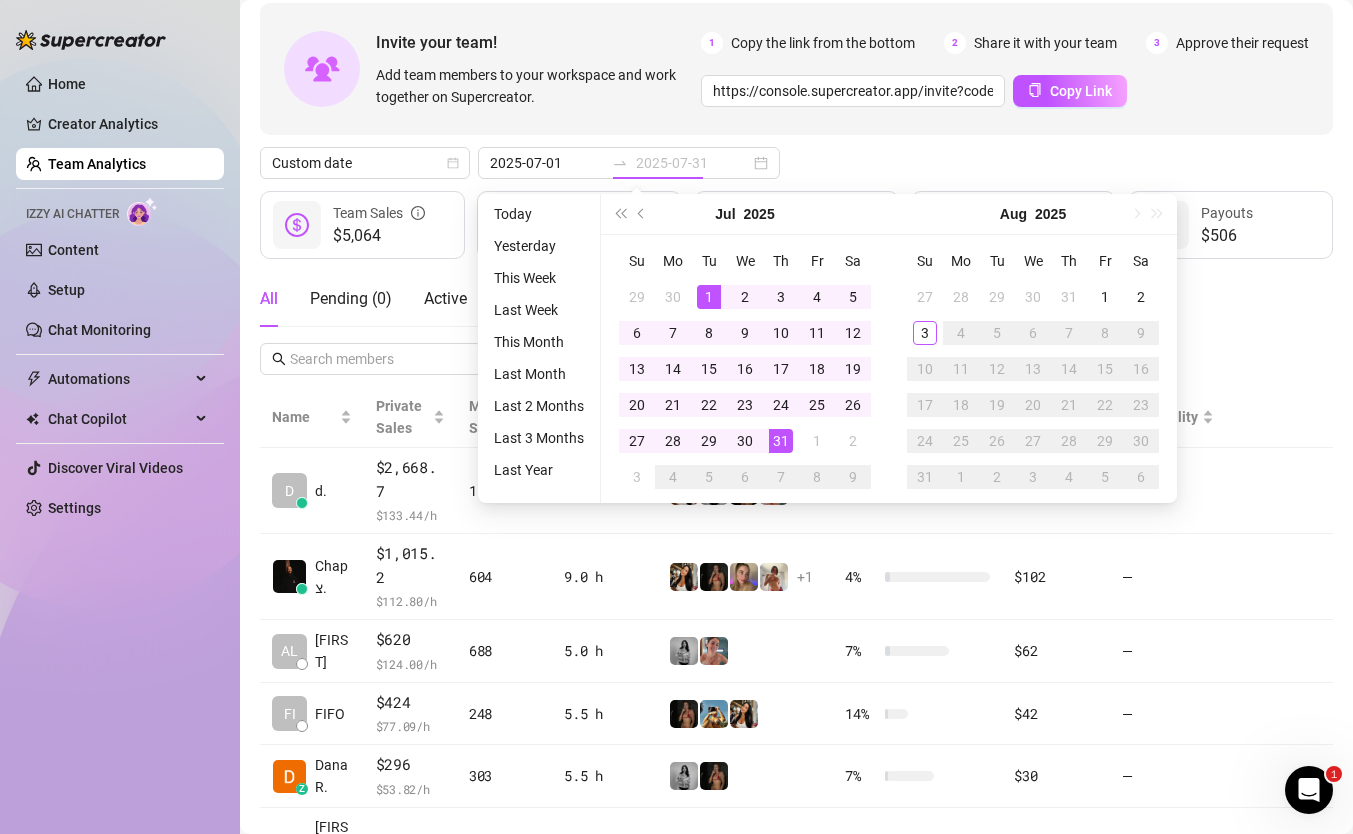 click on "31" at bounding box center (781, 441) 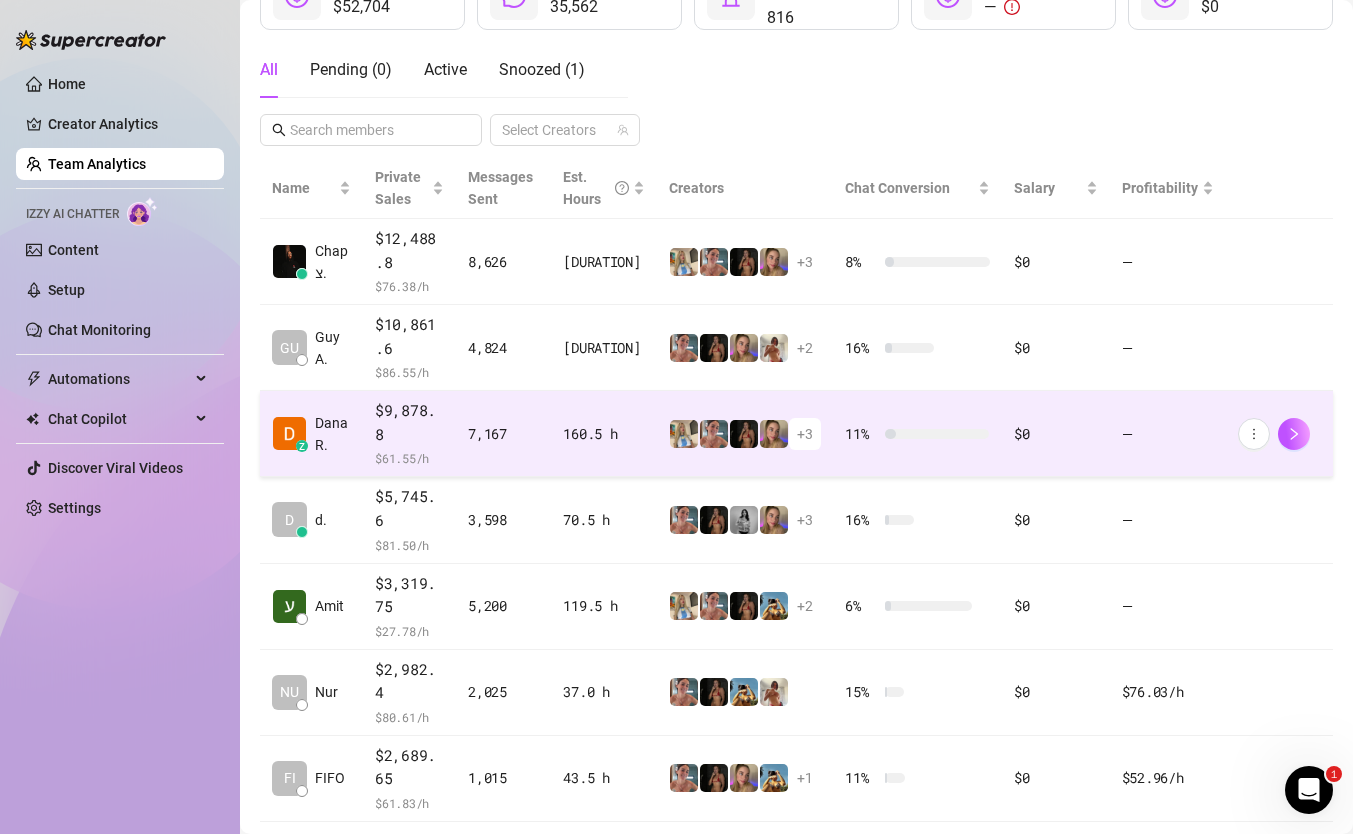 scroll, scrollTop: 0, scrollLeft: 0, axis: both 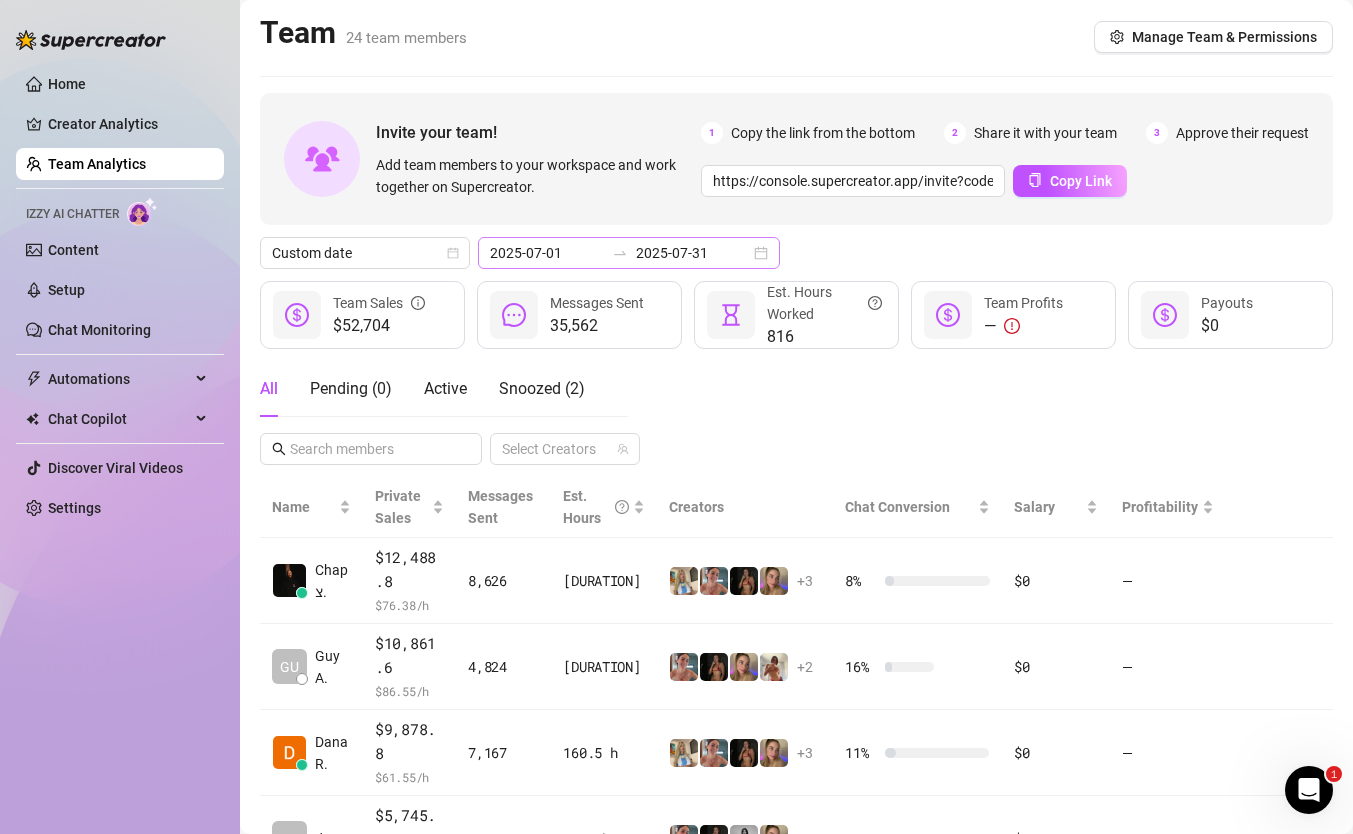click 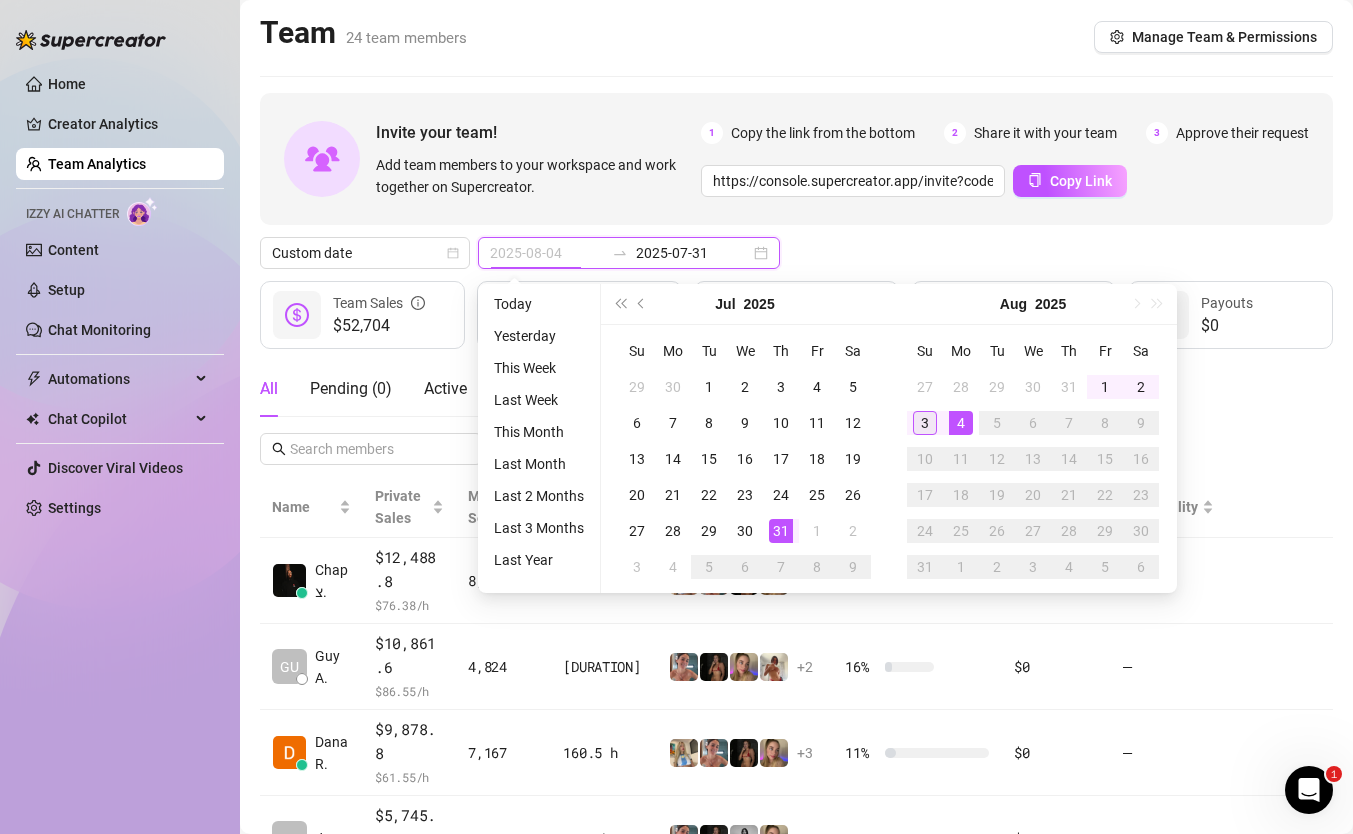 type on "2025-08-03" 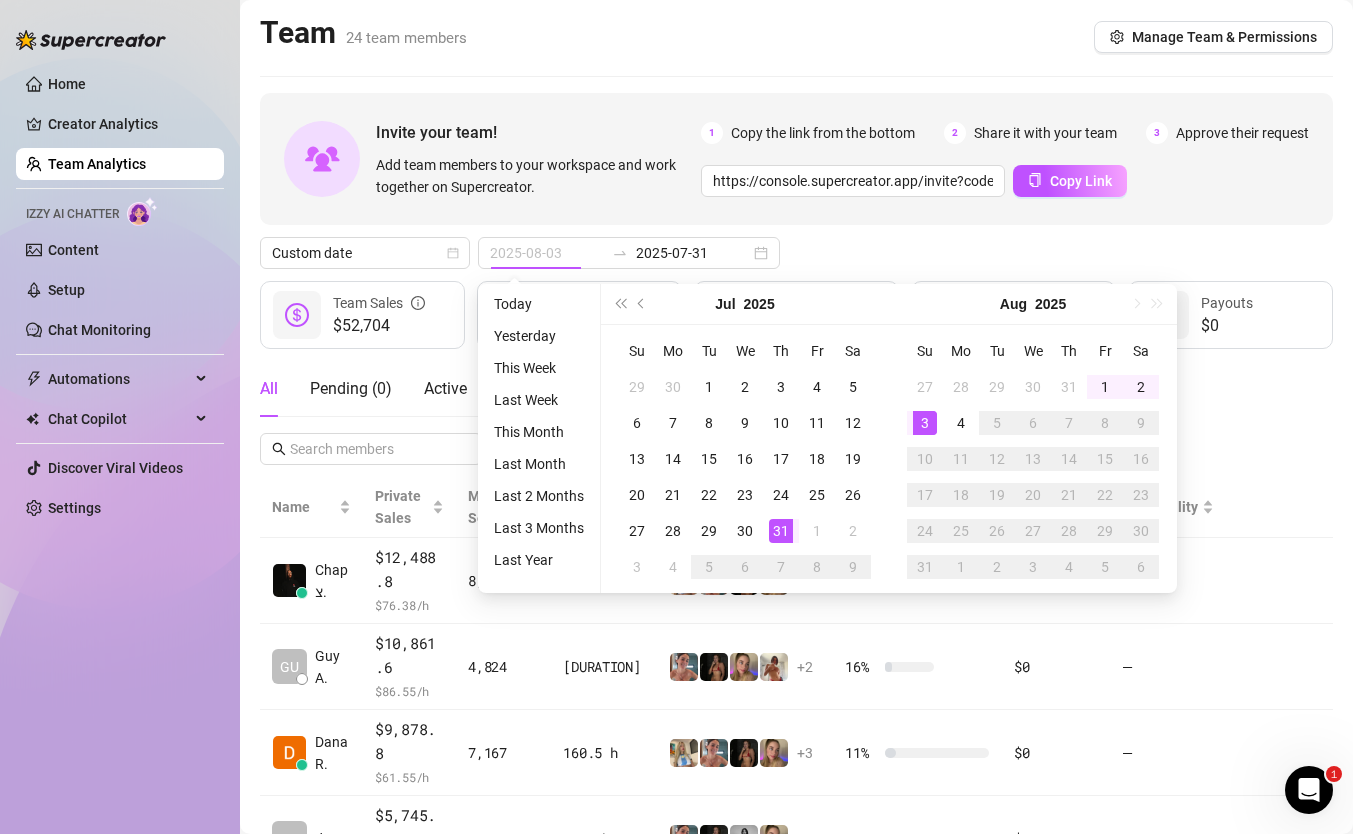 click on "3" at bounding box center [925, 423] 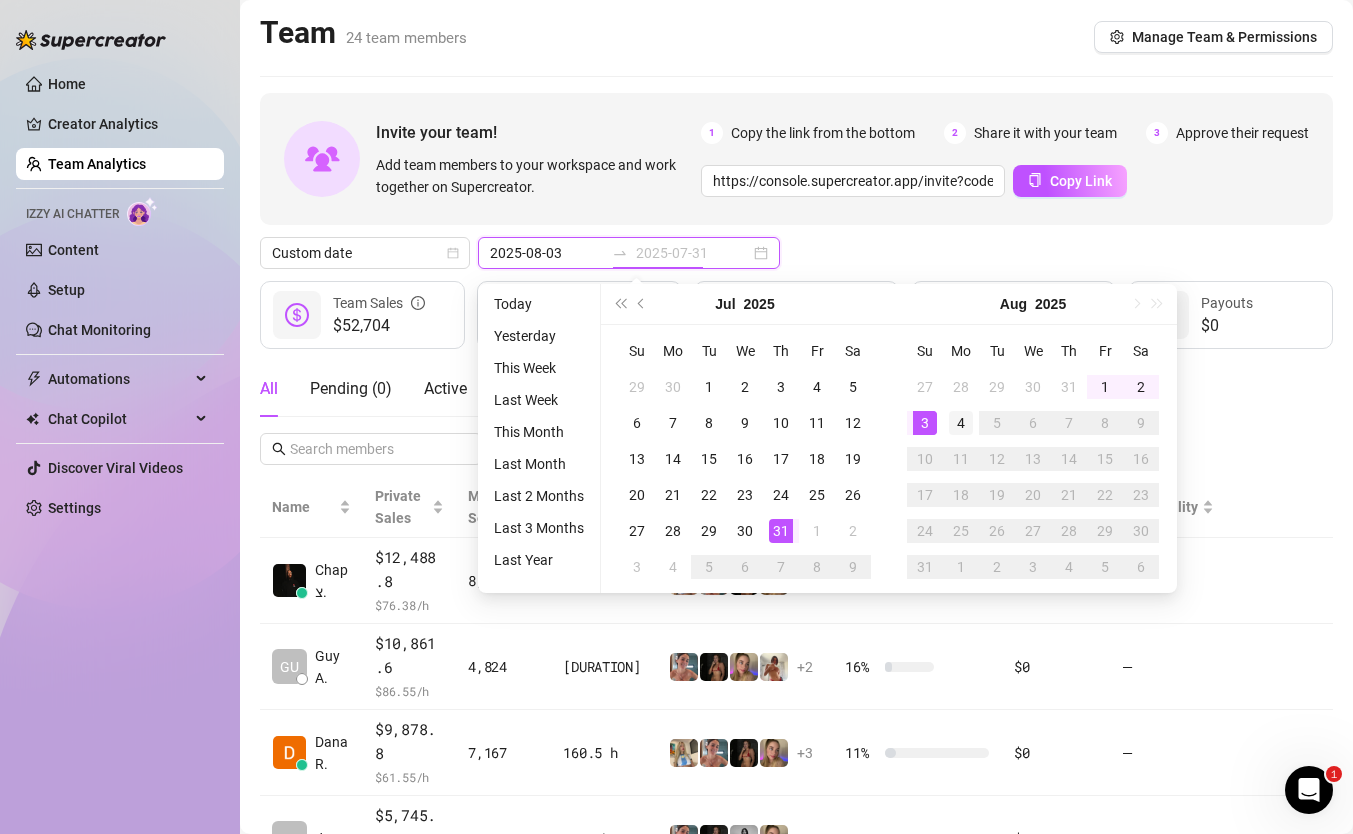 type on "2025-08-04" 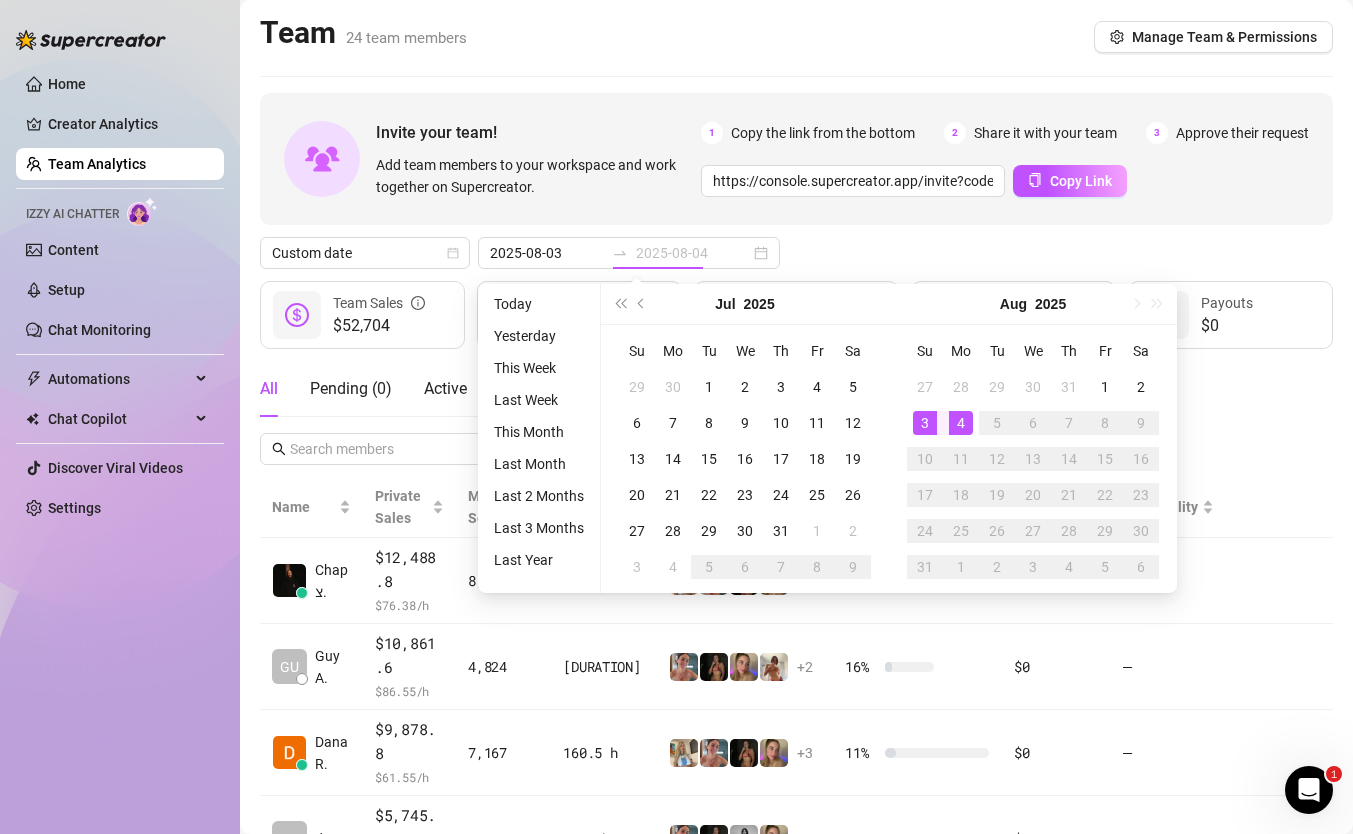click on "4" at bounding box center [961, 423] 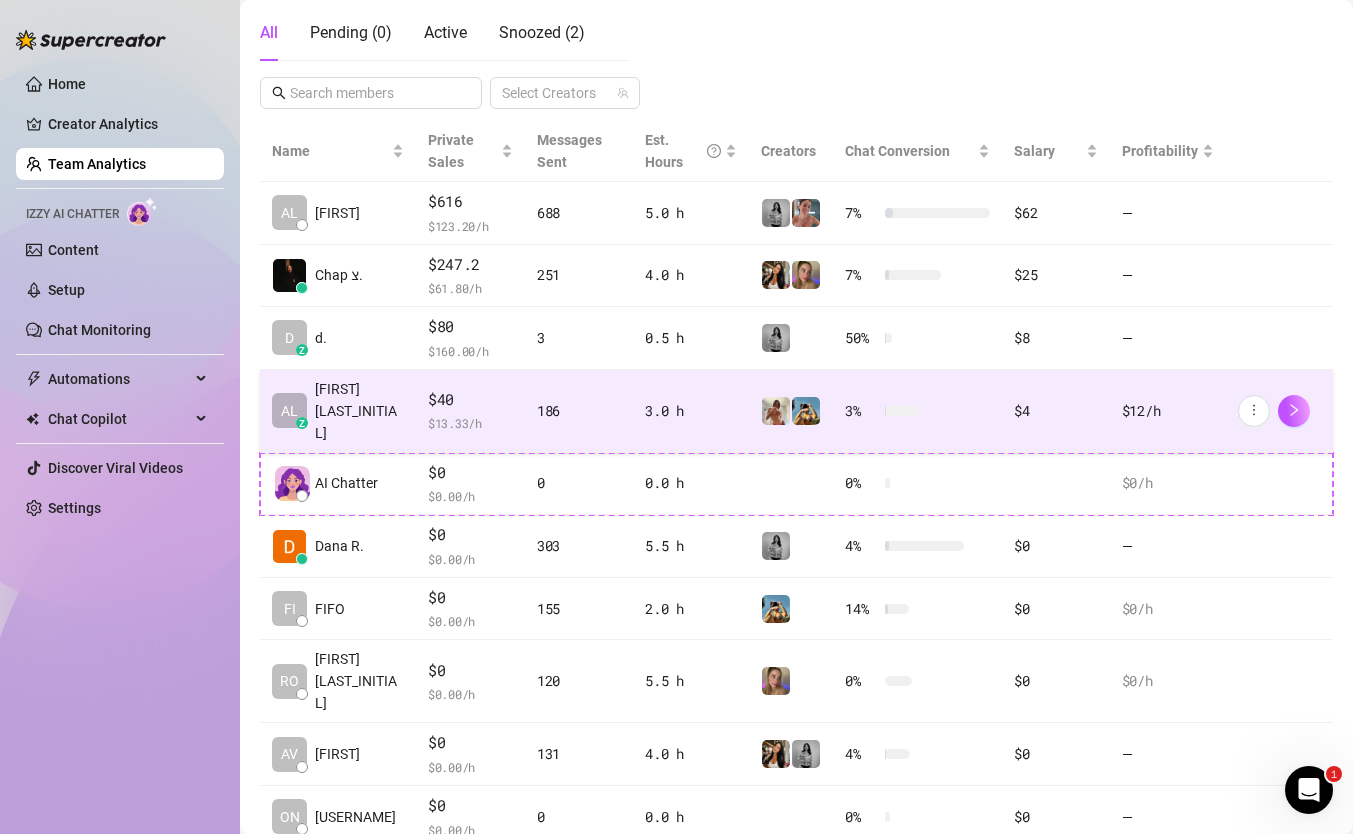scroll, scrollTop: 382, scrollLeft: 0, axis: vertical 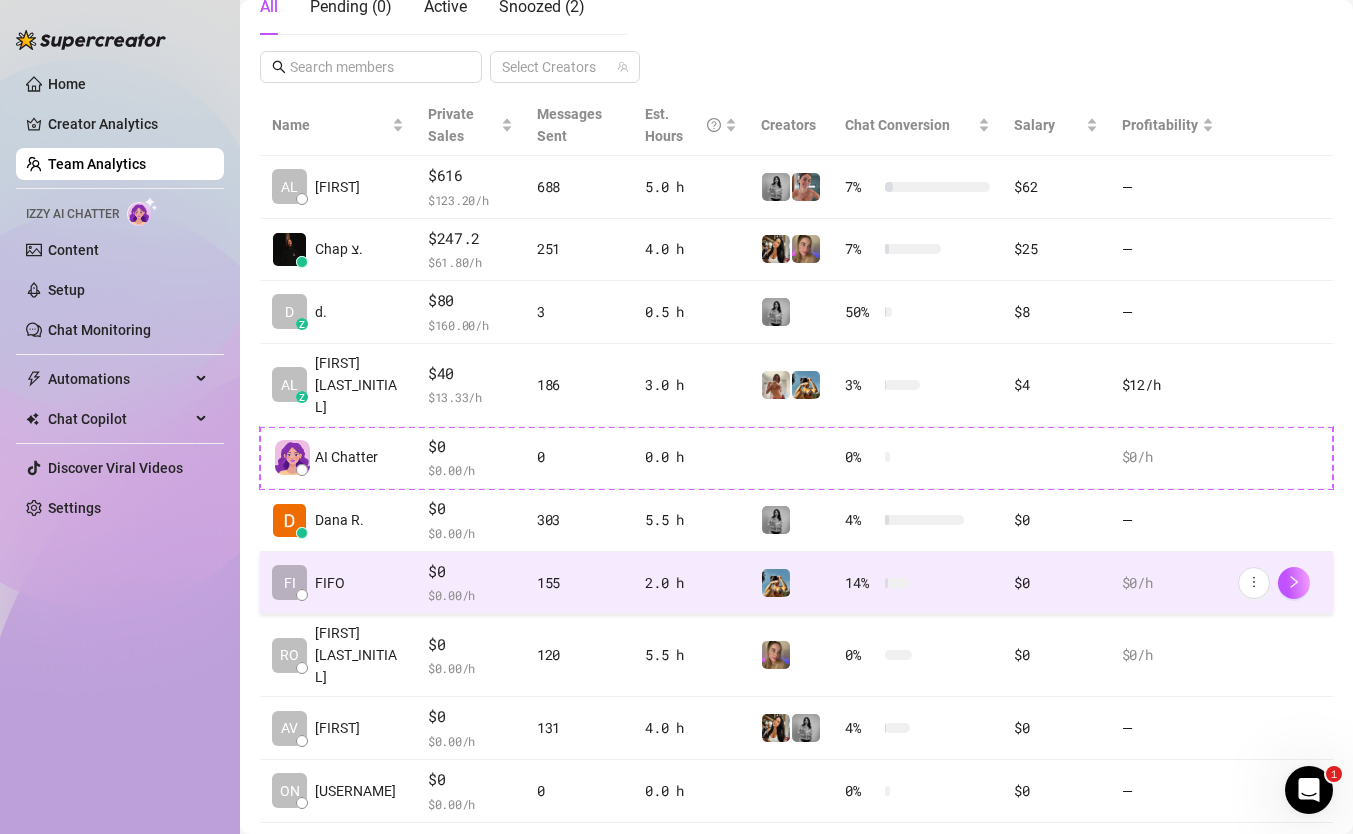 click on "$0 $ 0.00 /h" at bounding box center [470, 583] 